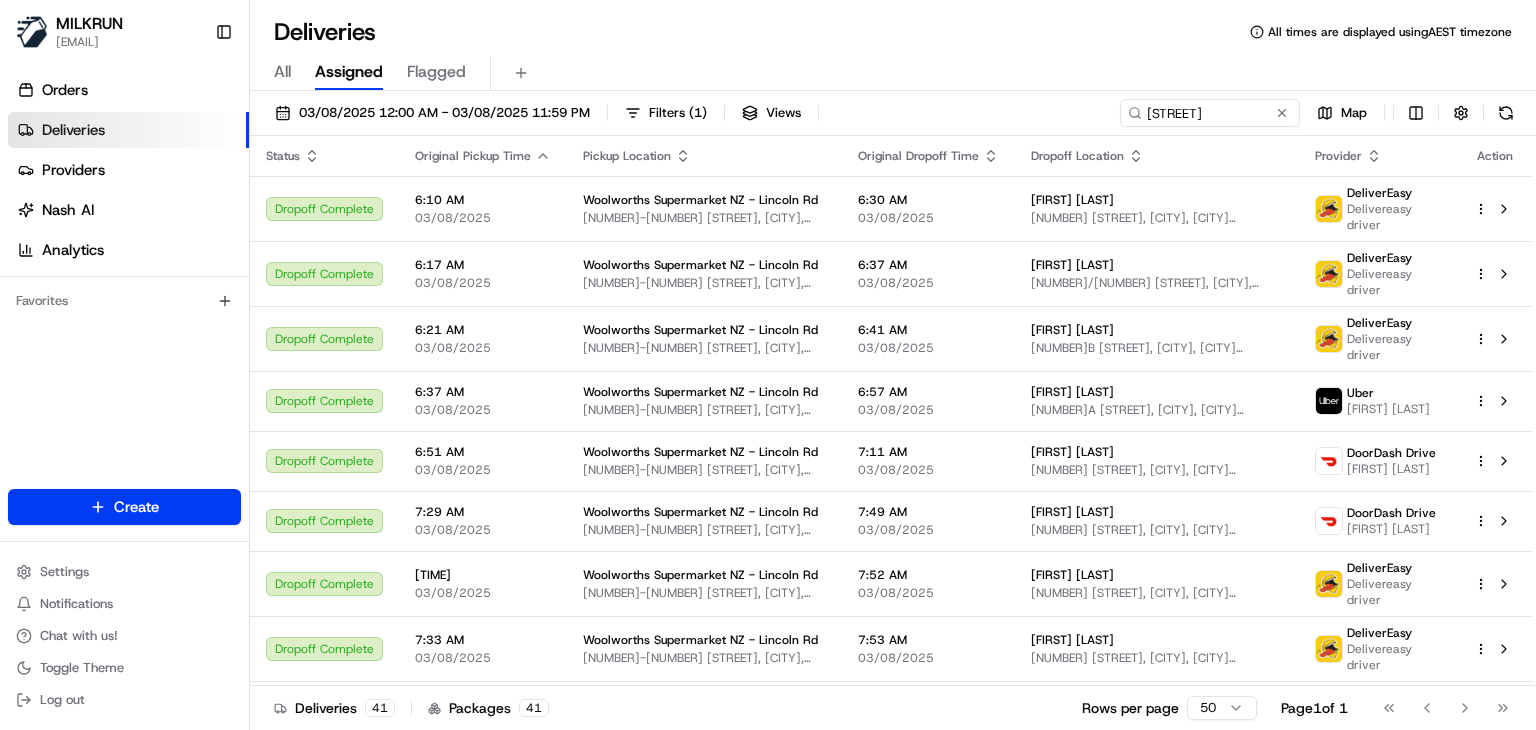 click on "[STREET]" at bounding box center [1210, 113] 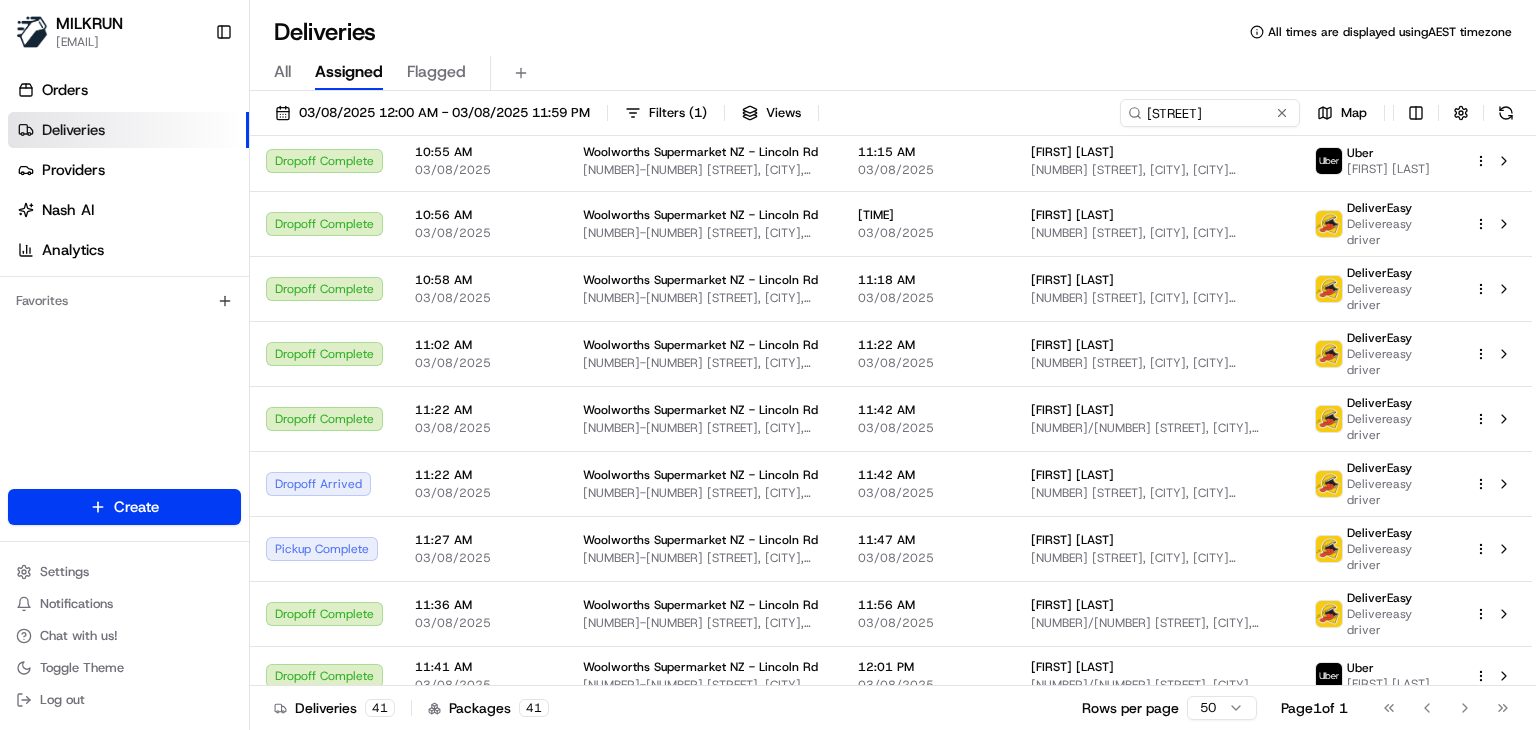 click on "Lincoln Rd" at bounding box center (1210, 113) 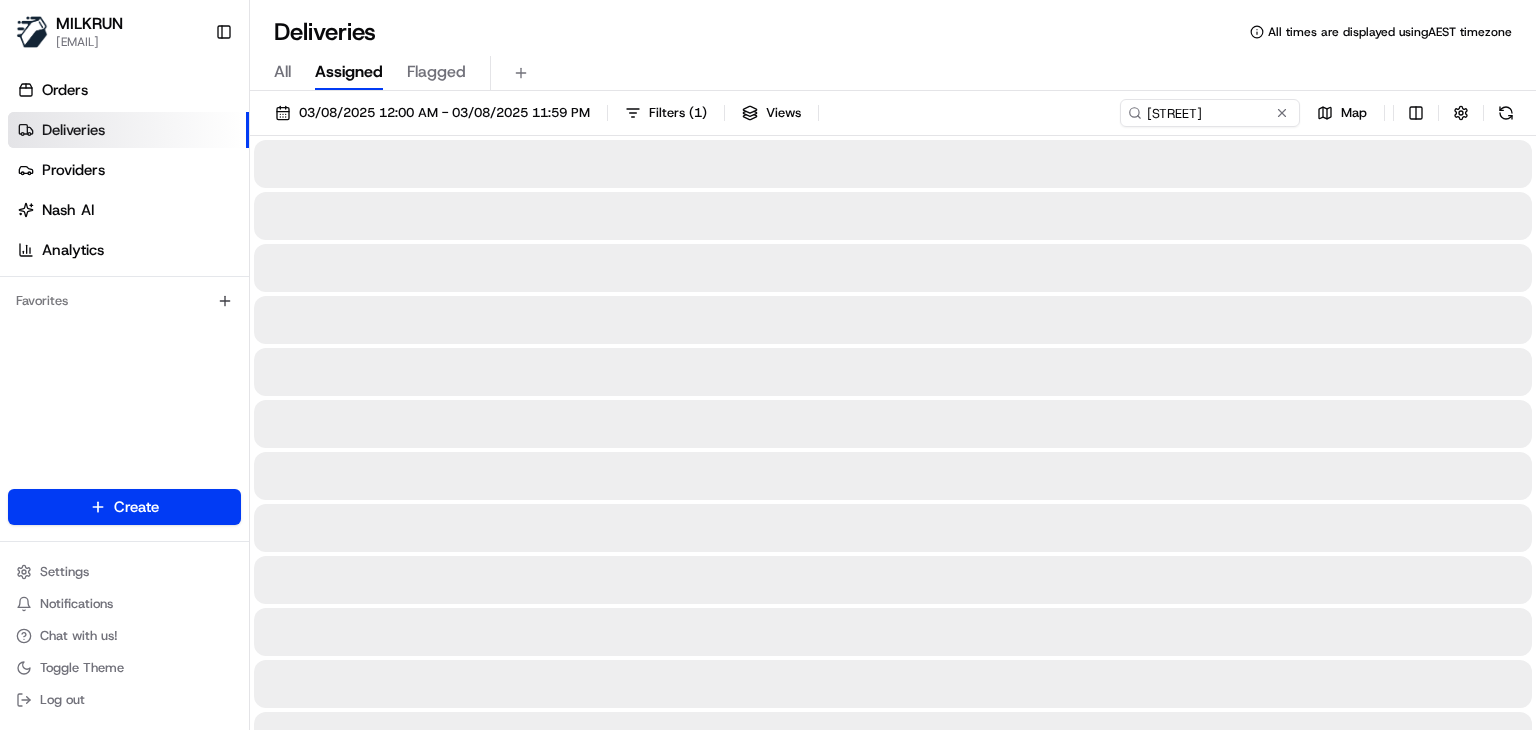 type on "Greenlane" 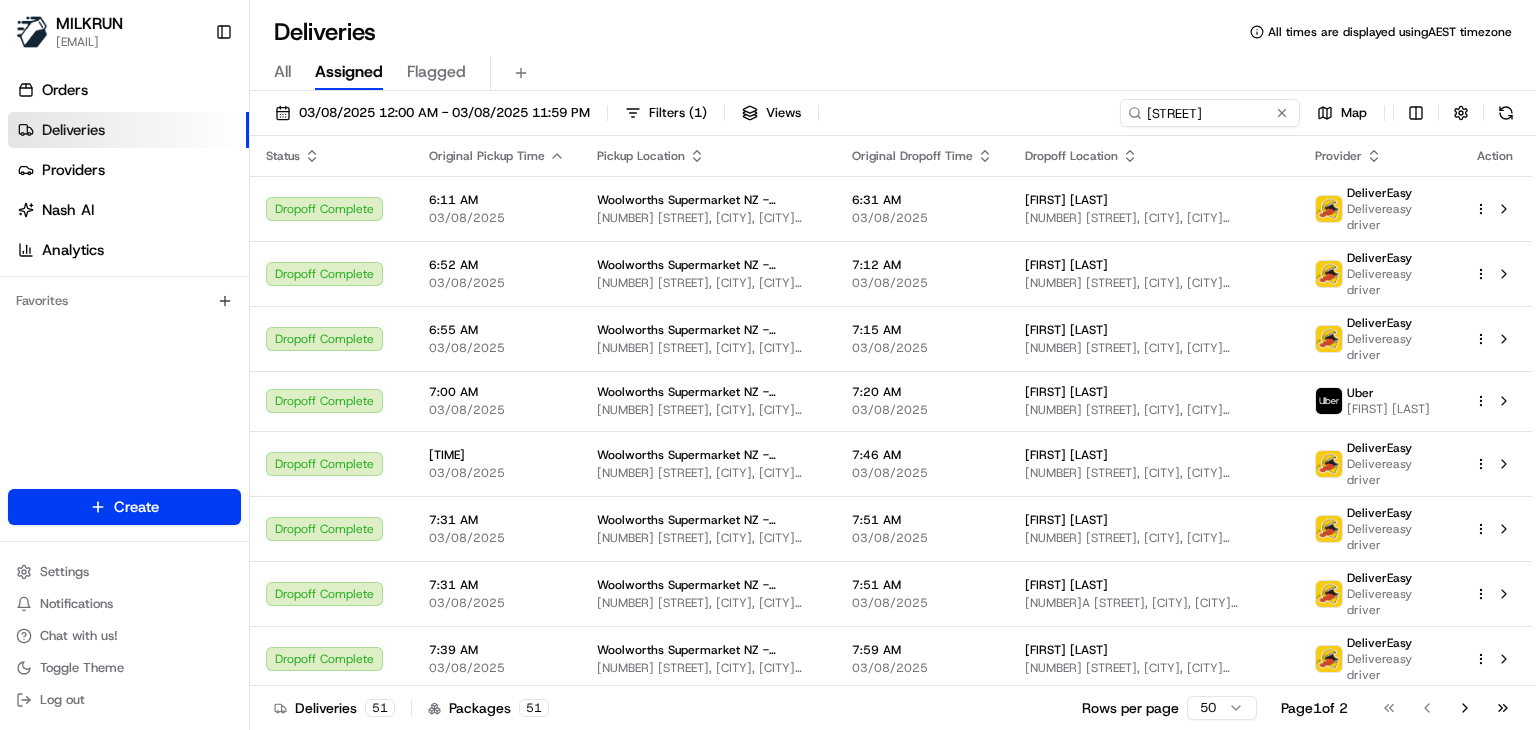 click on "All Assigned Flagged" at bounding box center (893, 69) 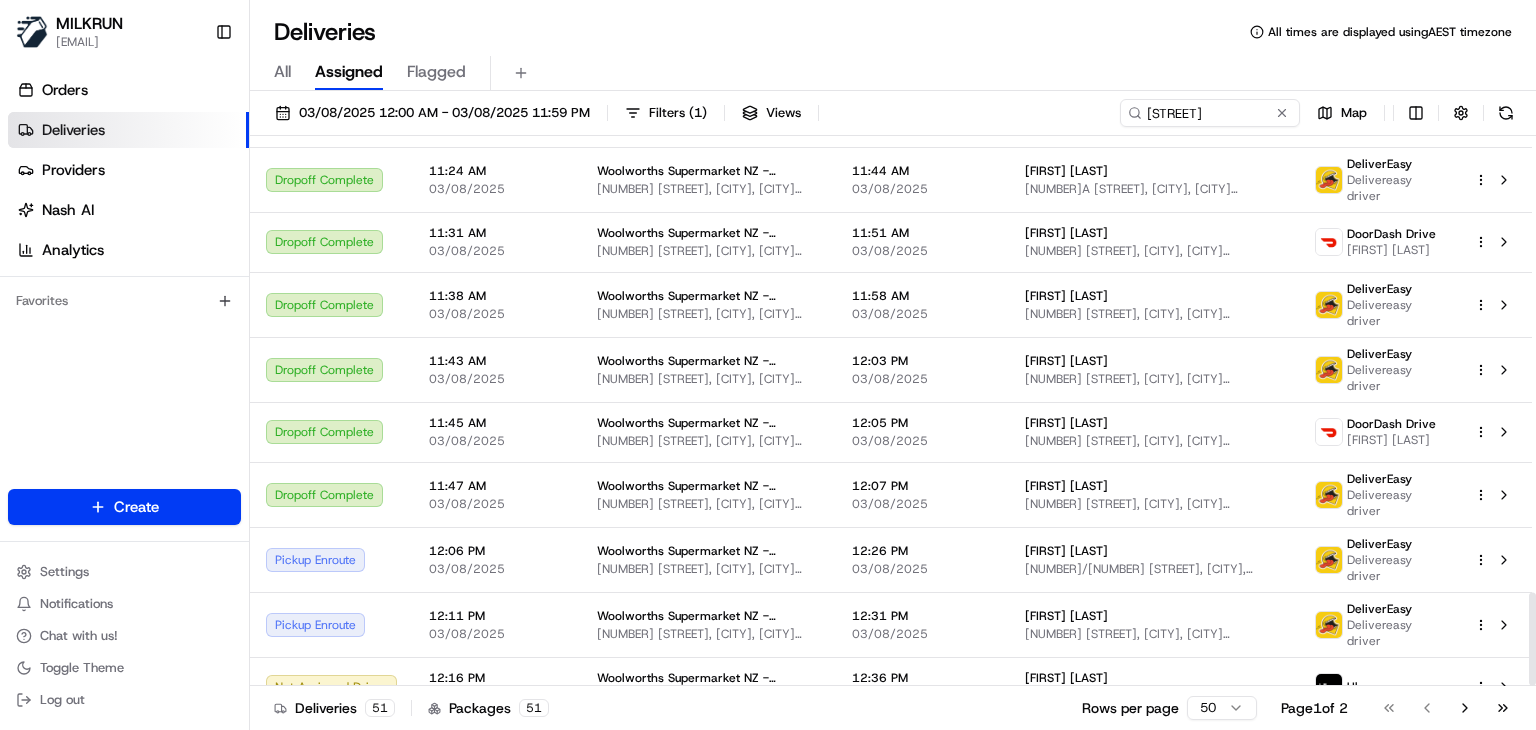 scroll, scrollTop: 2687, scrollLeft: 0, axis: vertical 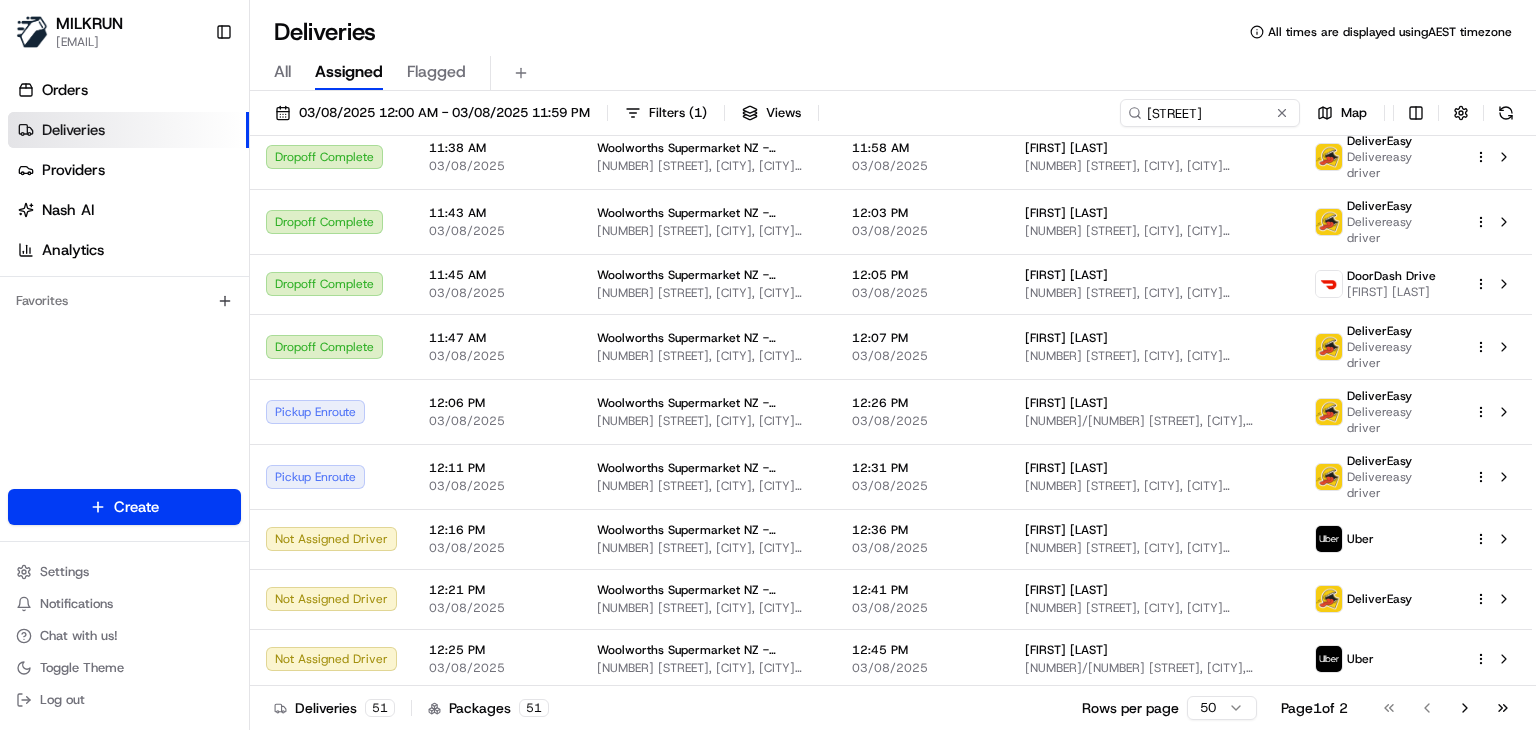 click on "Deliveries 51 Packages 51 Rows per page 50 Page  1  of   2 Go to first page Go to previous page Go to next page Go to last page" at bounding box center [893, 707] 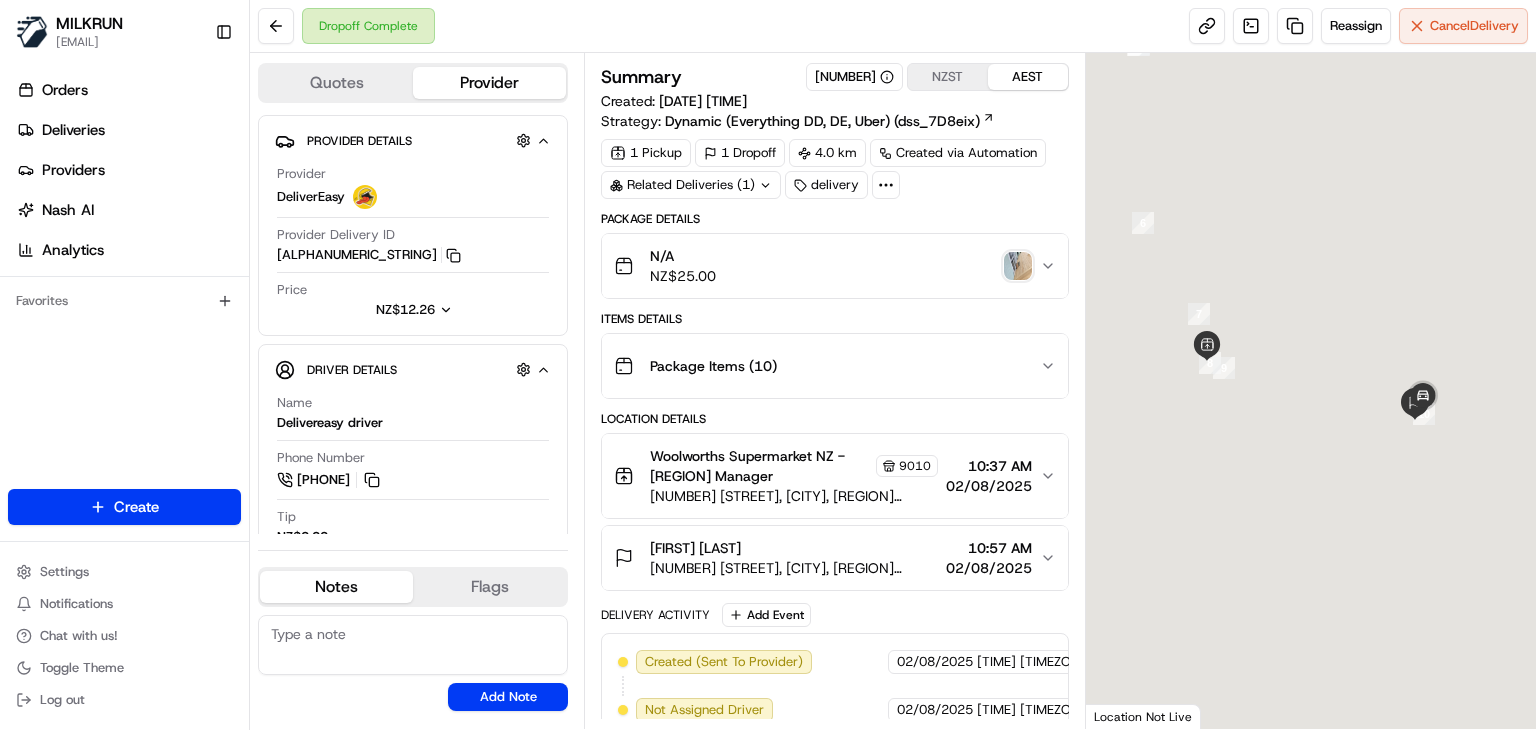 scroll, scrollTop: 0, scrollLeft: 0, axis: both 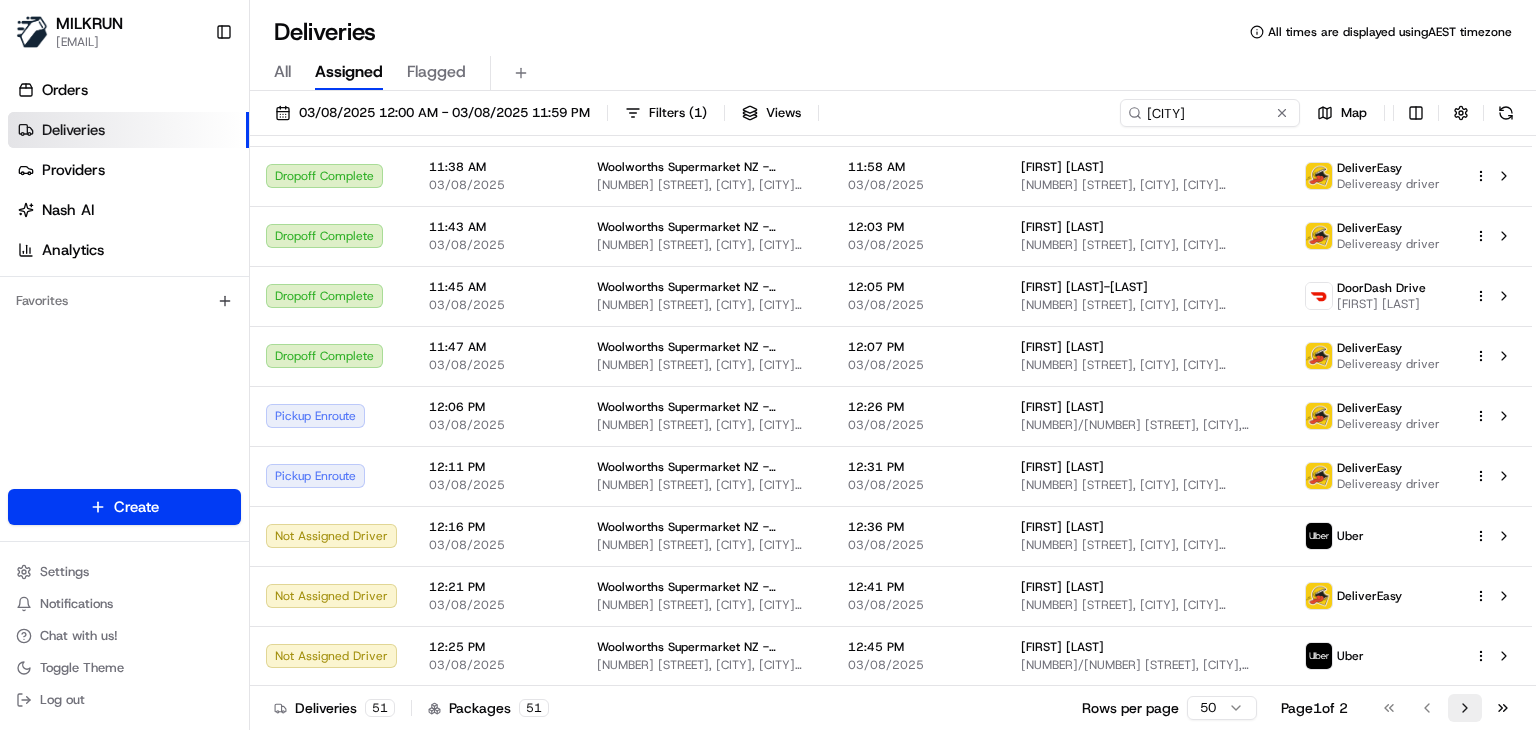 click on "Go to next page" at bounding box center [1465, 708] 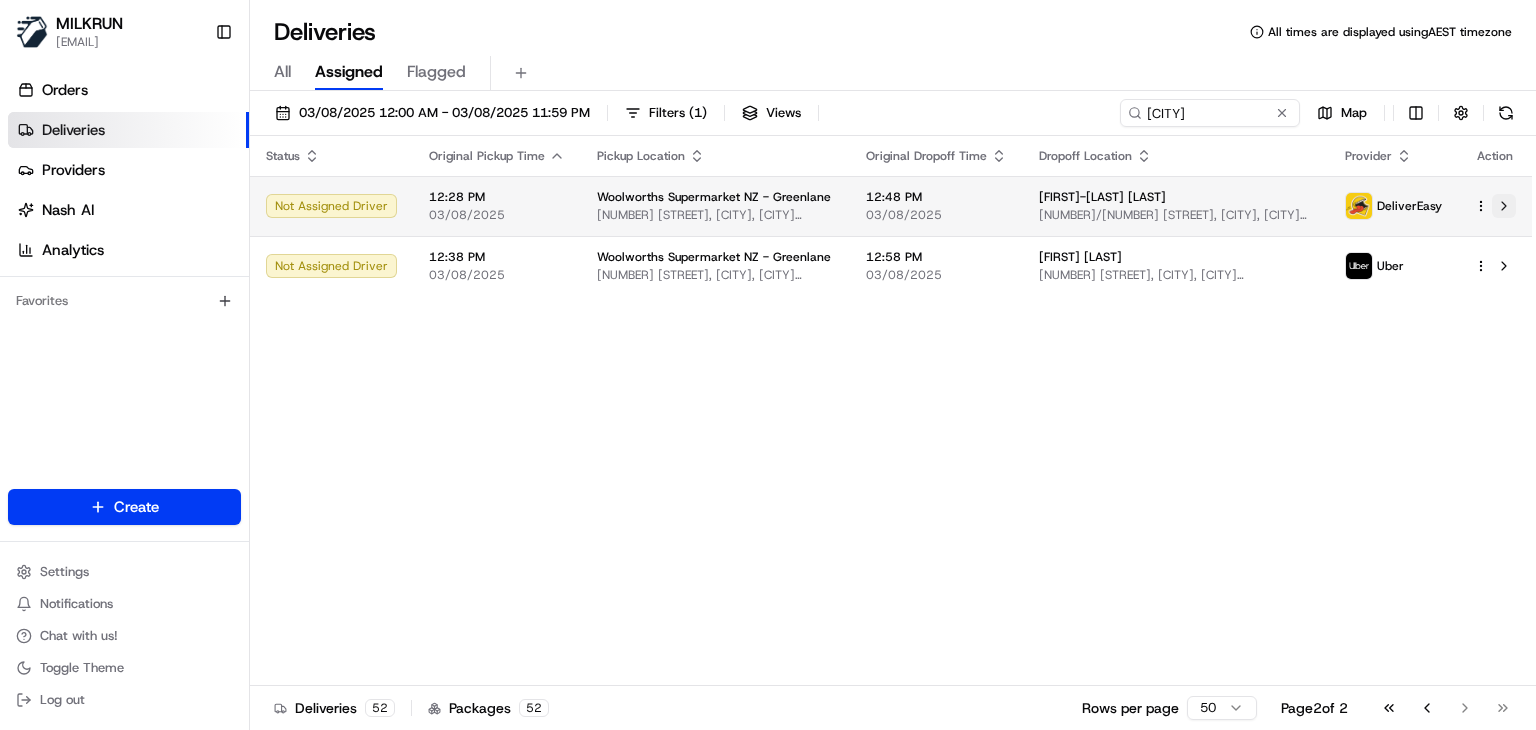 click at bounding box center (1504, 206) 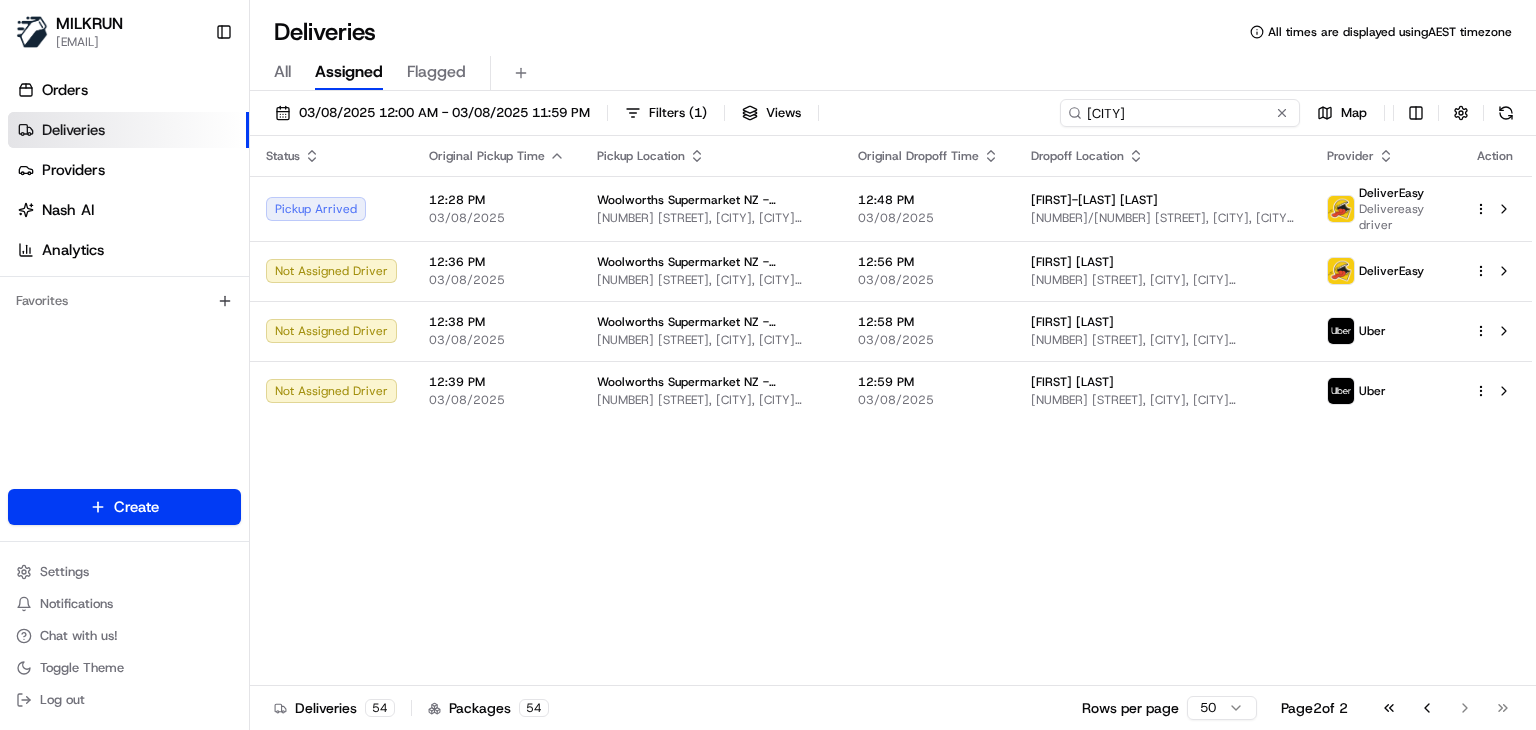 click on "[STREET]" at bounding box center [1180, 113] 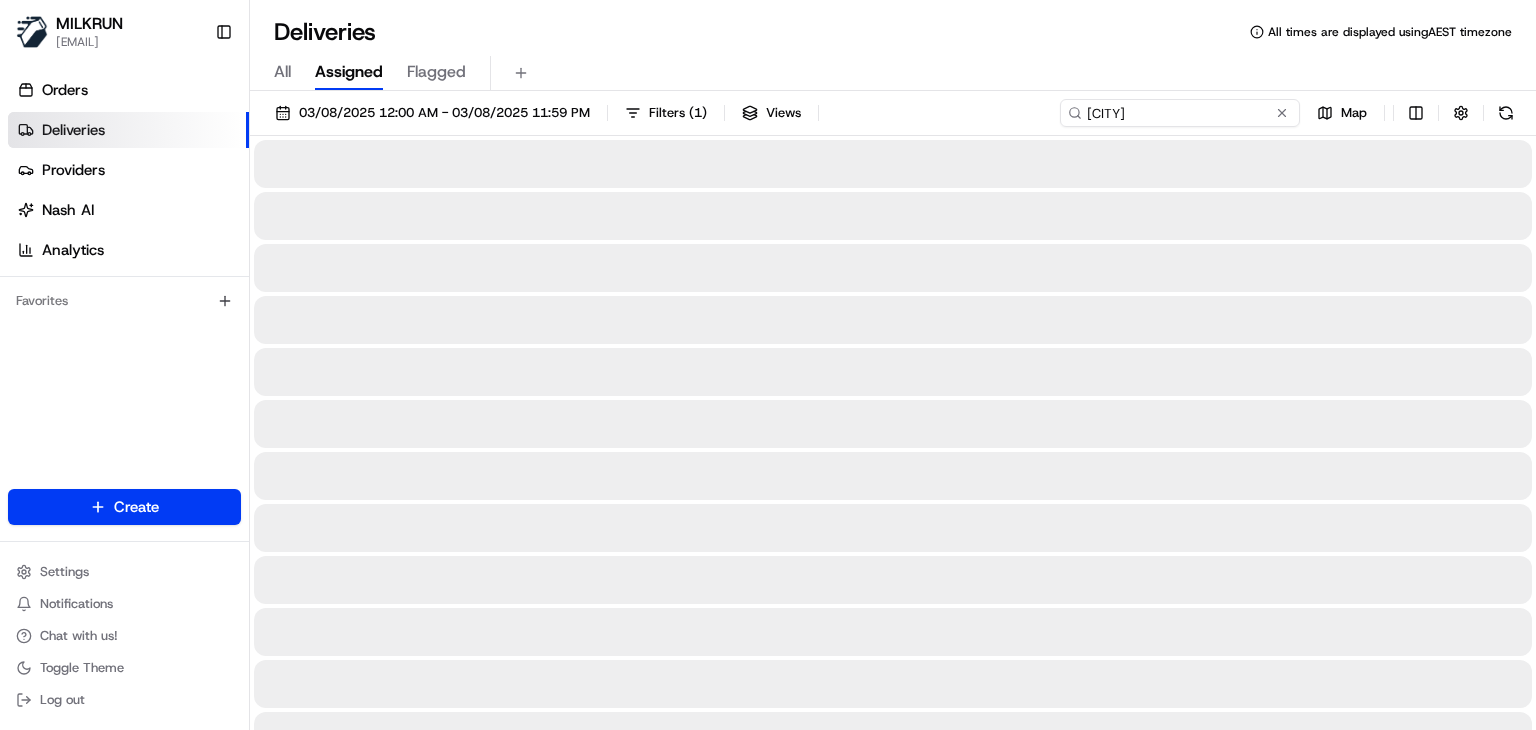type on "Beenleigh" 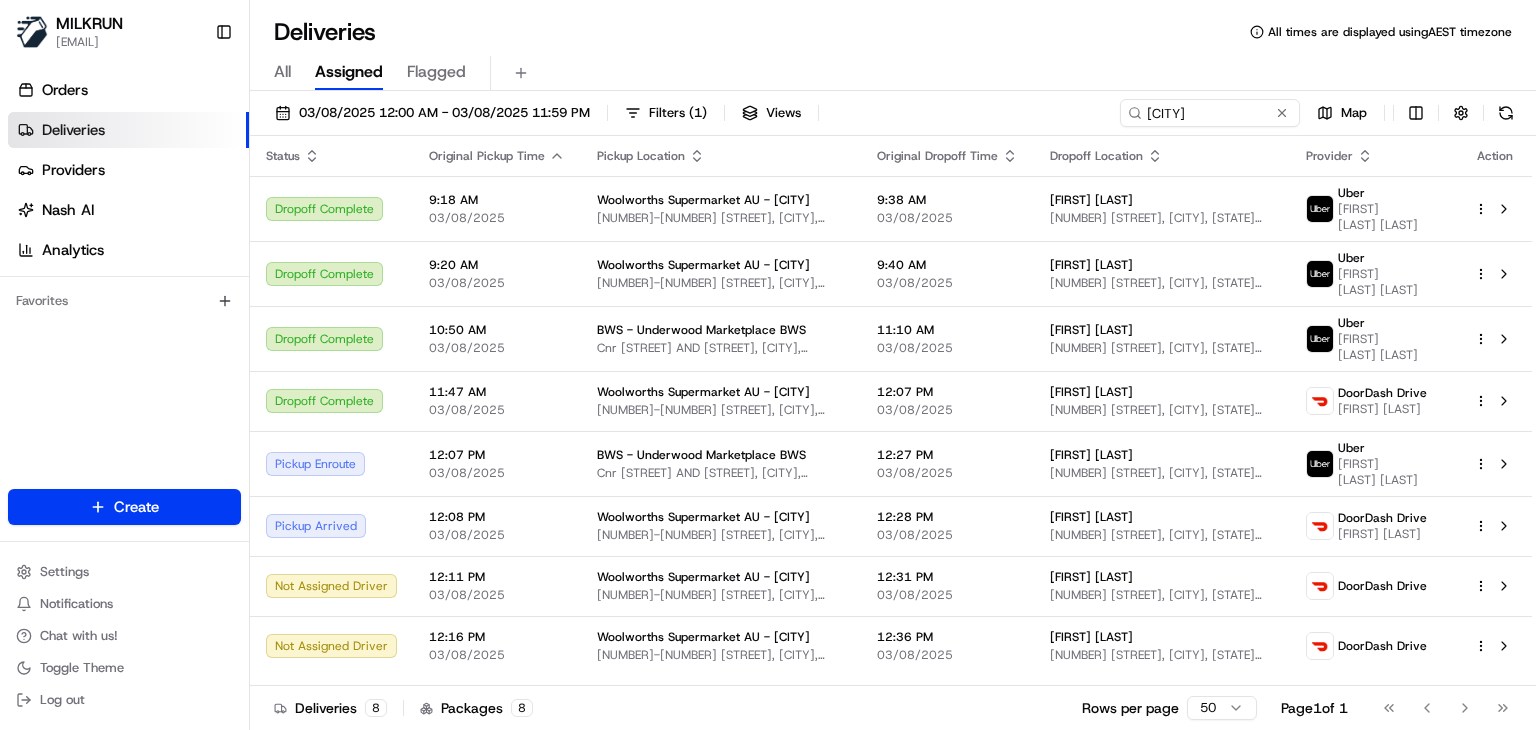 click on "Deliveries All times are displayed using  AEST   timezone" at bounding box center (893, 32) 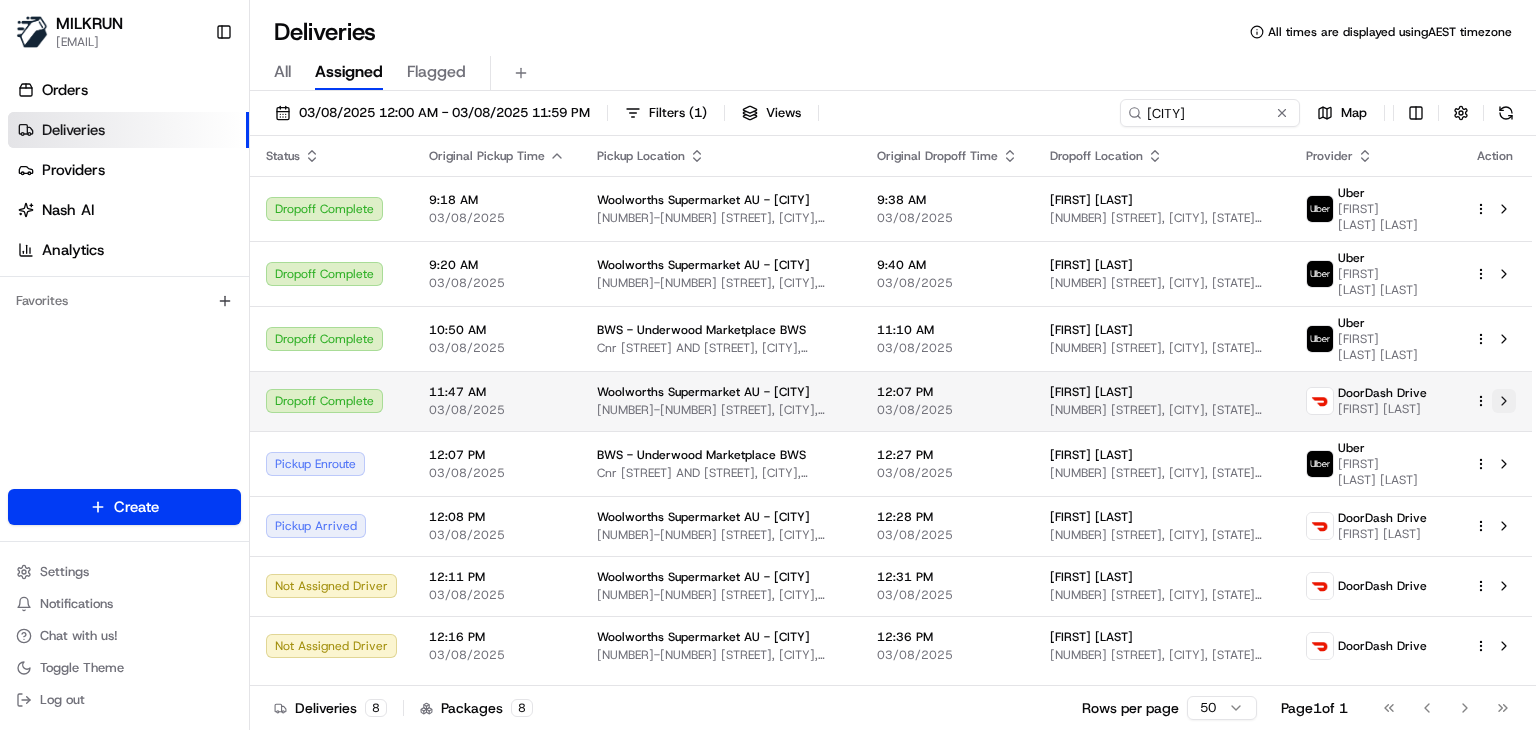 click at bounding box center (1504, 401) 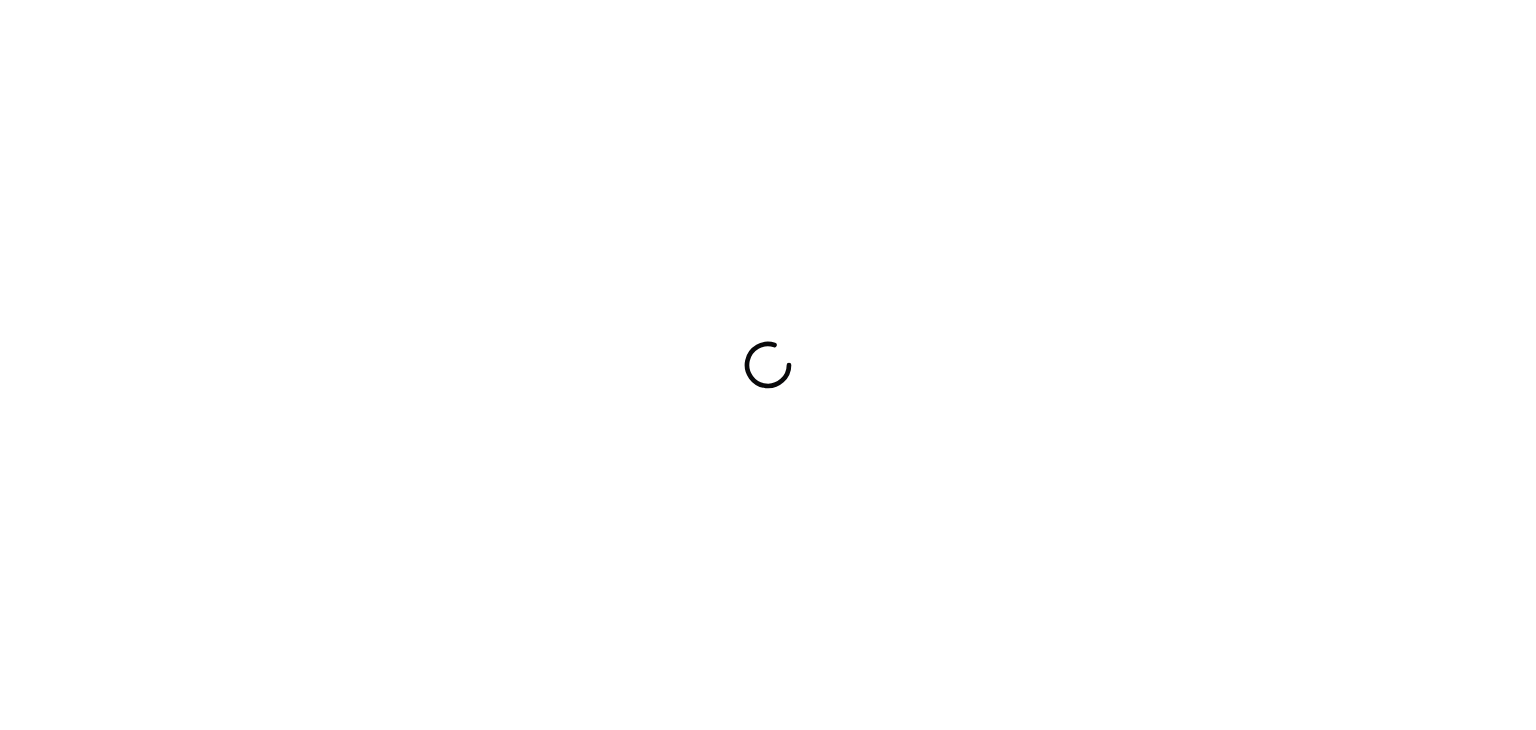scroll, scrollTop: 0, scrollLeft: 0, axis: both 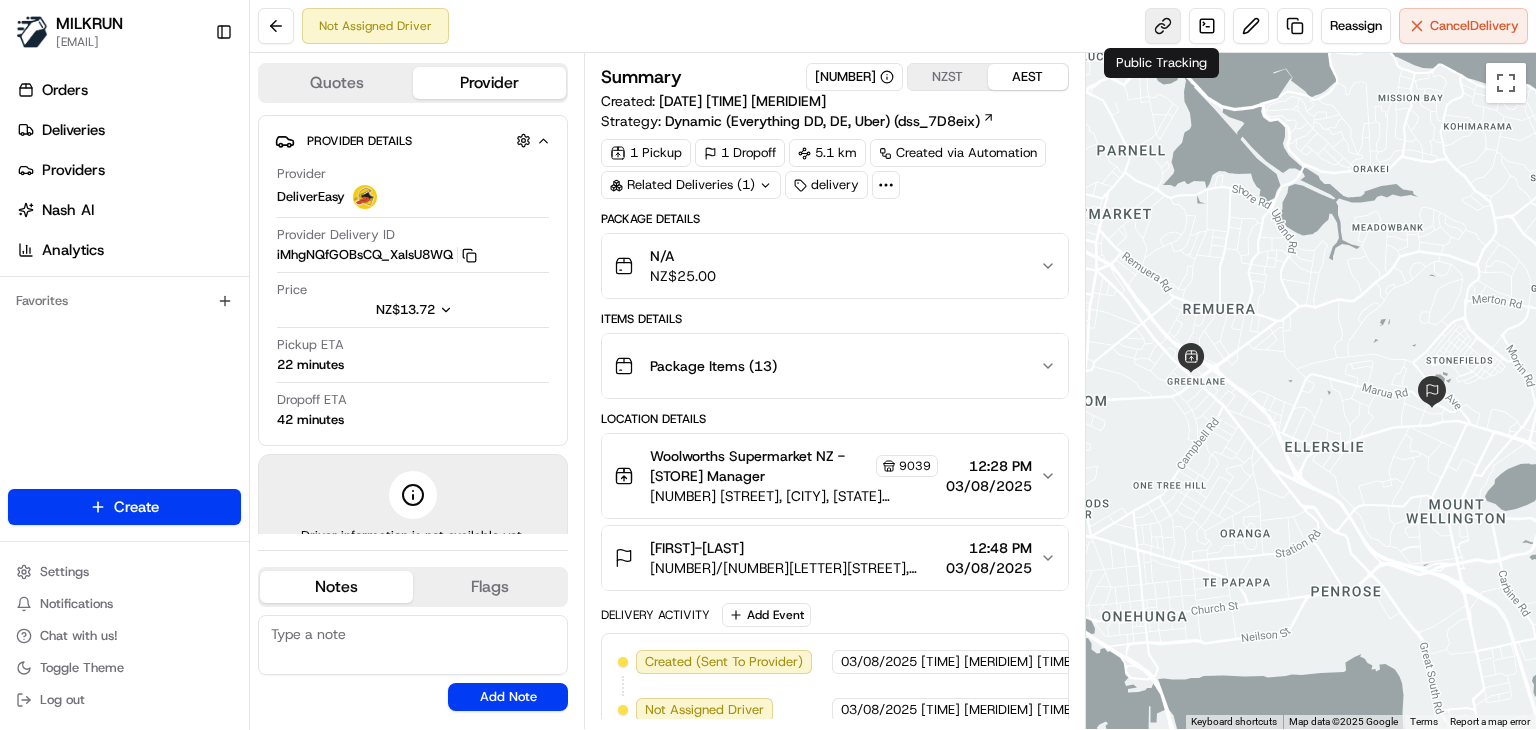 click at bounding box center [1163, 26] 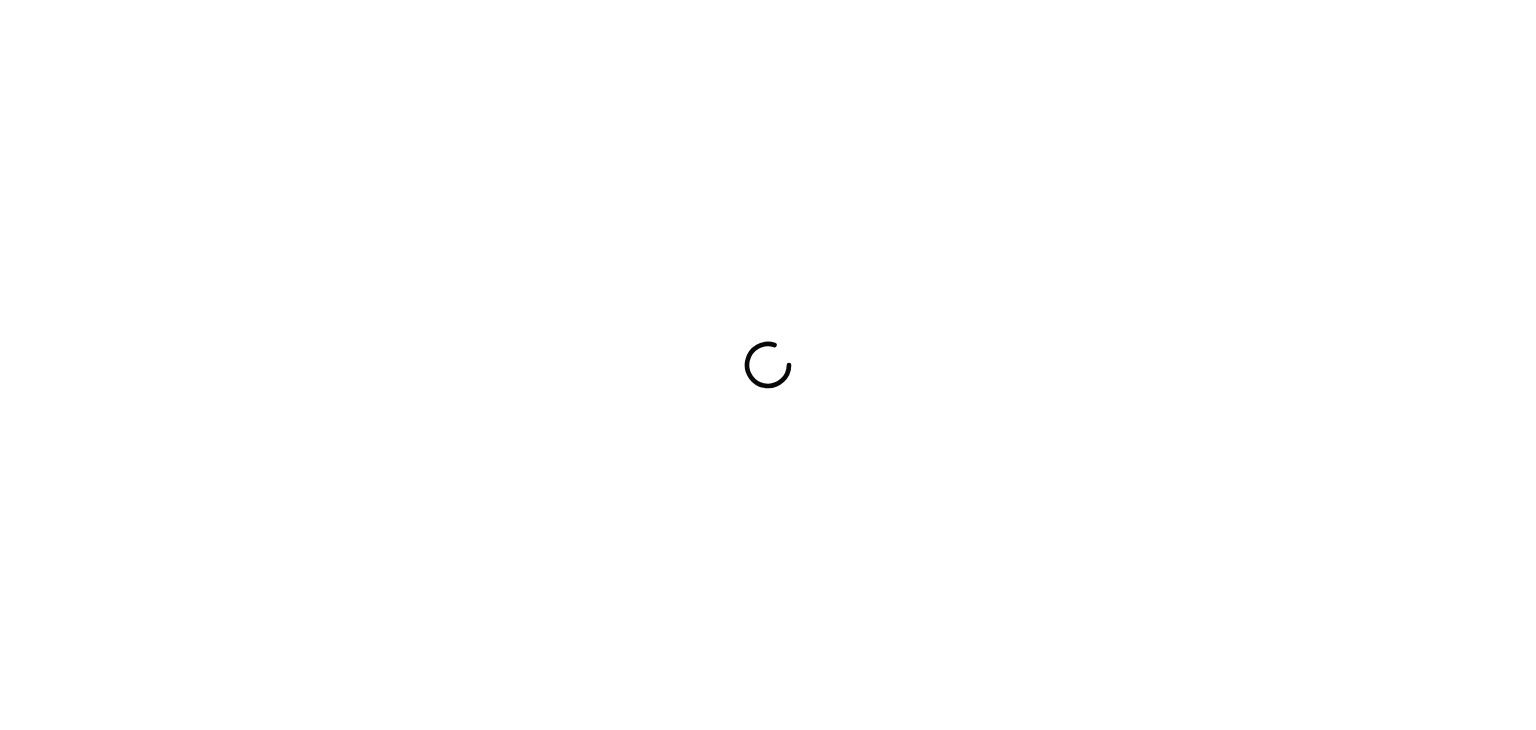 scroll, scrollTop: 0, scrollLeft: 0, axis: both 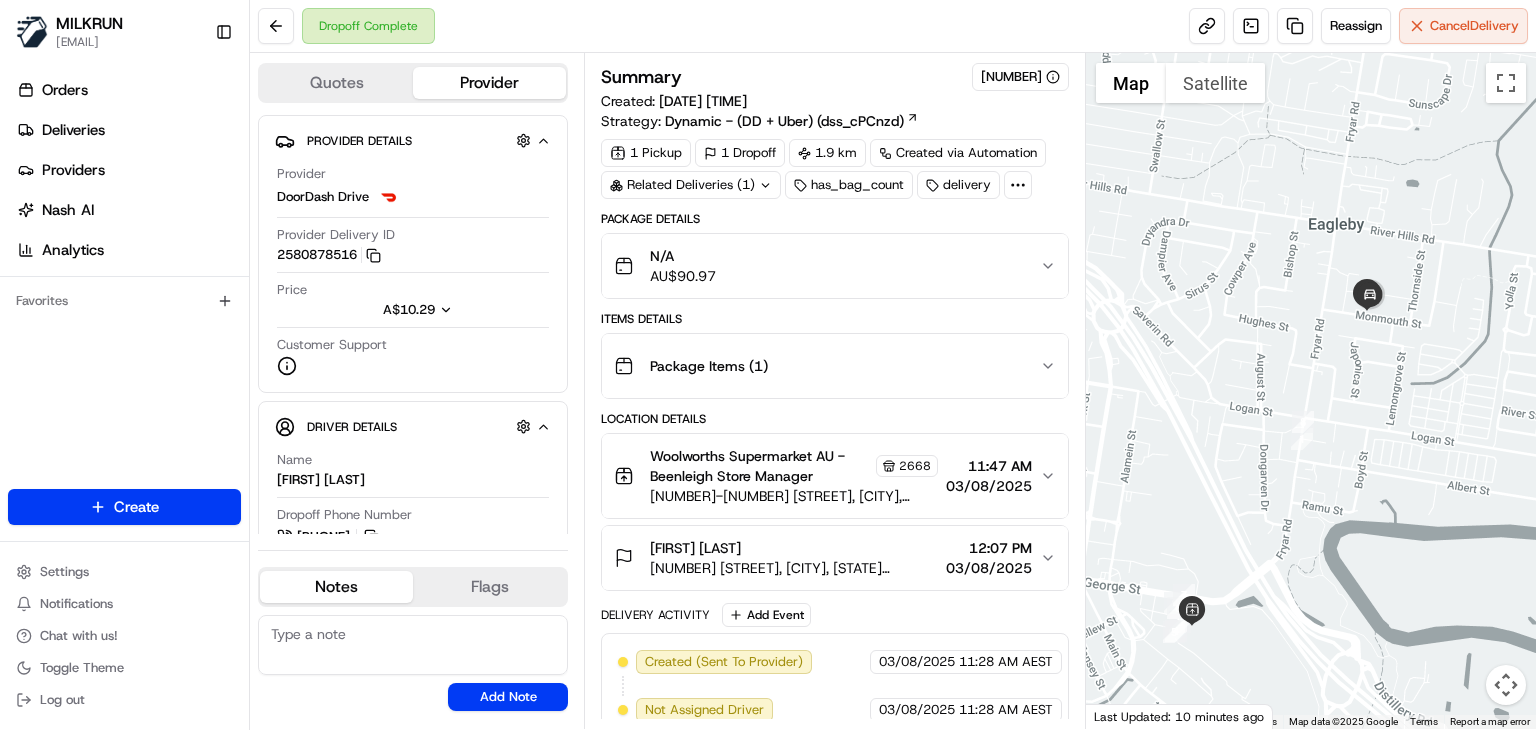 drag, startPoint x: 1389, startPoint y: 283, endPoint x: 1355, endPoint y: 377, distance: 99.95999 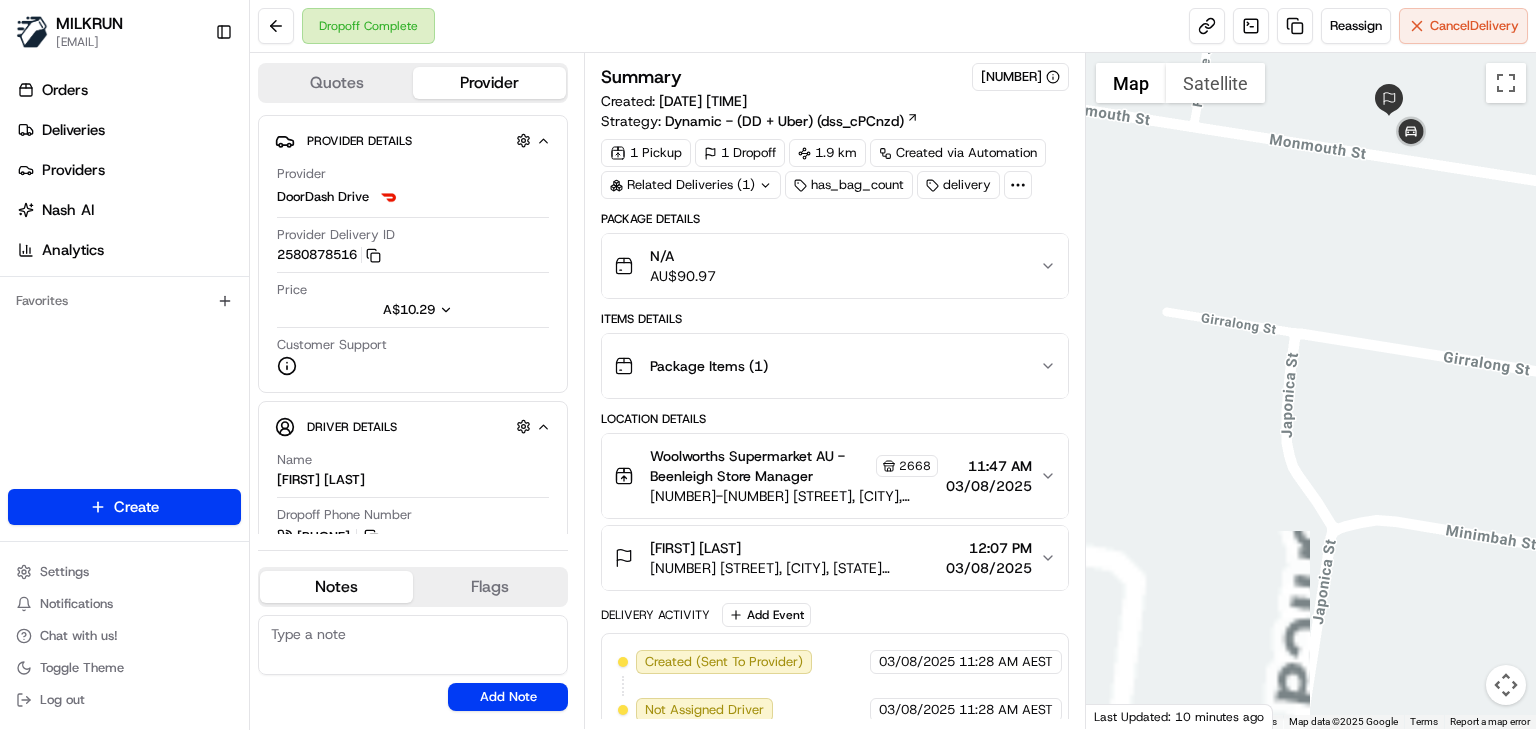 drag, startPoint x: 1380, startPoint y: 231, endPoint x: 1330, endPoint y: 338, distance: 118.10589 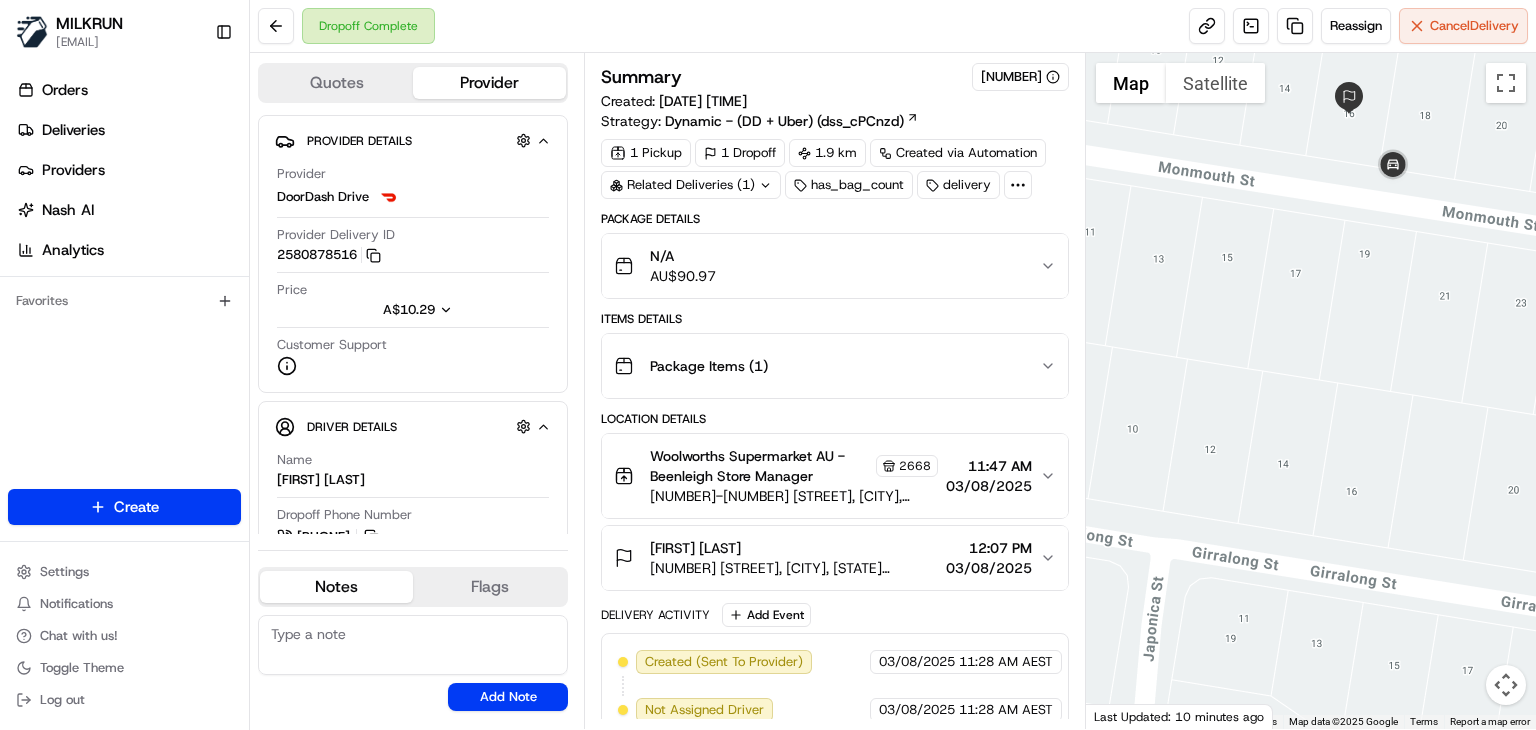 drag, startPoint x: 1300, startPoint y: 255, endPoint x: 1275, endPoint y: 423, distance: 169.84993 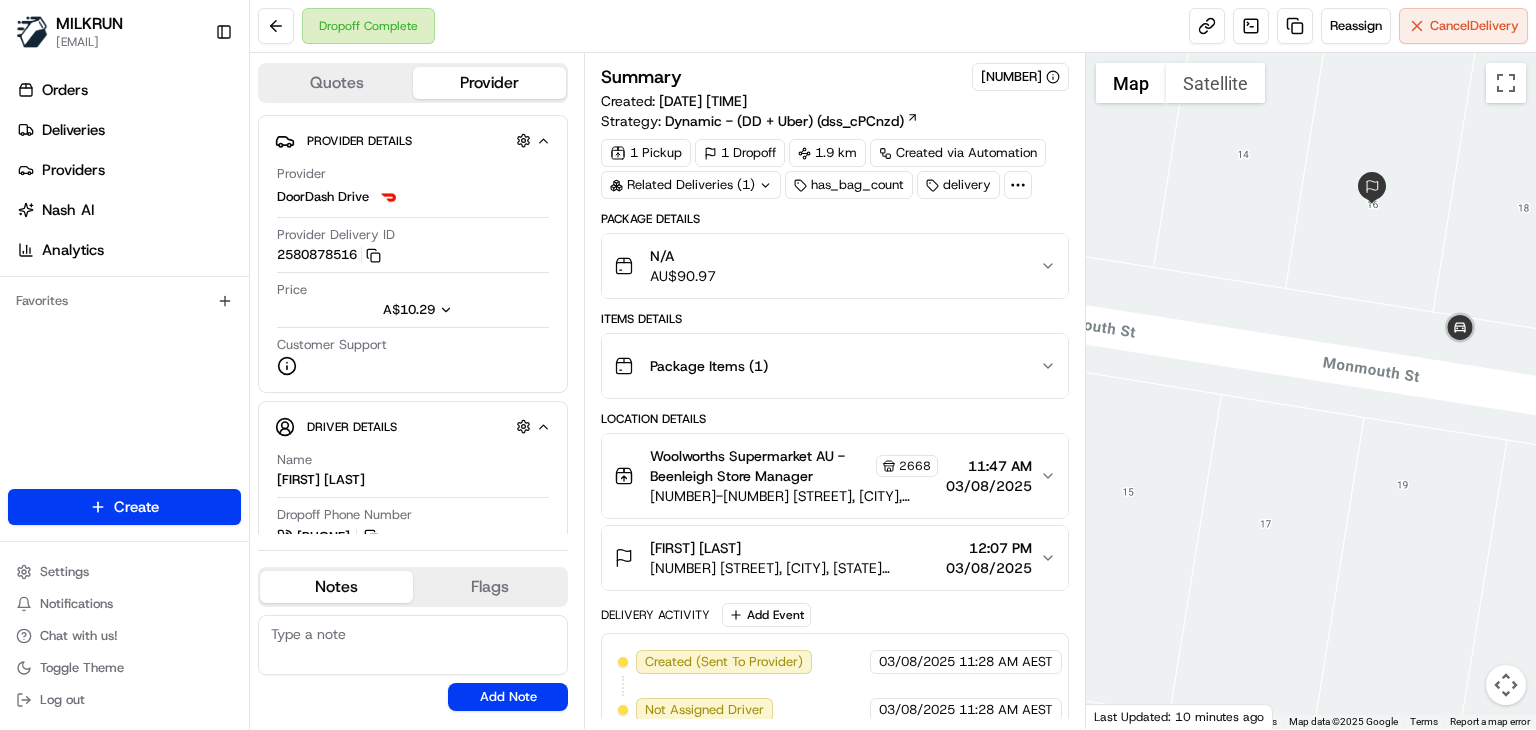 drag, startPoint x: 1275, startPoint y: 423, endPoint x: 1237, endPoint y: 422, distance: 38.013157 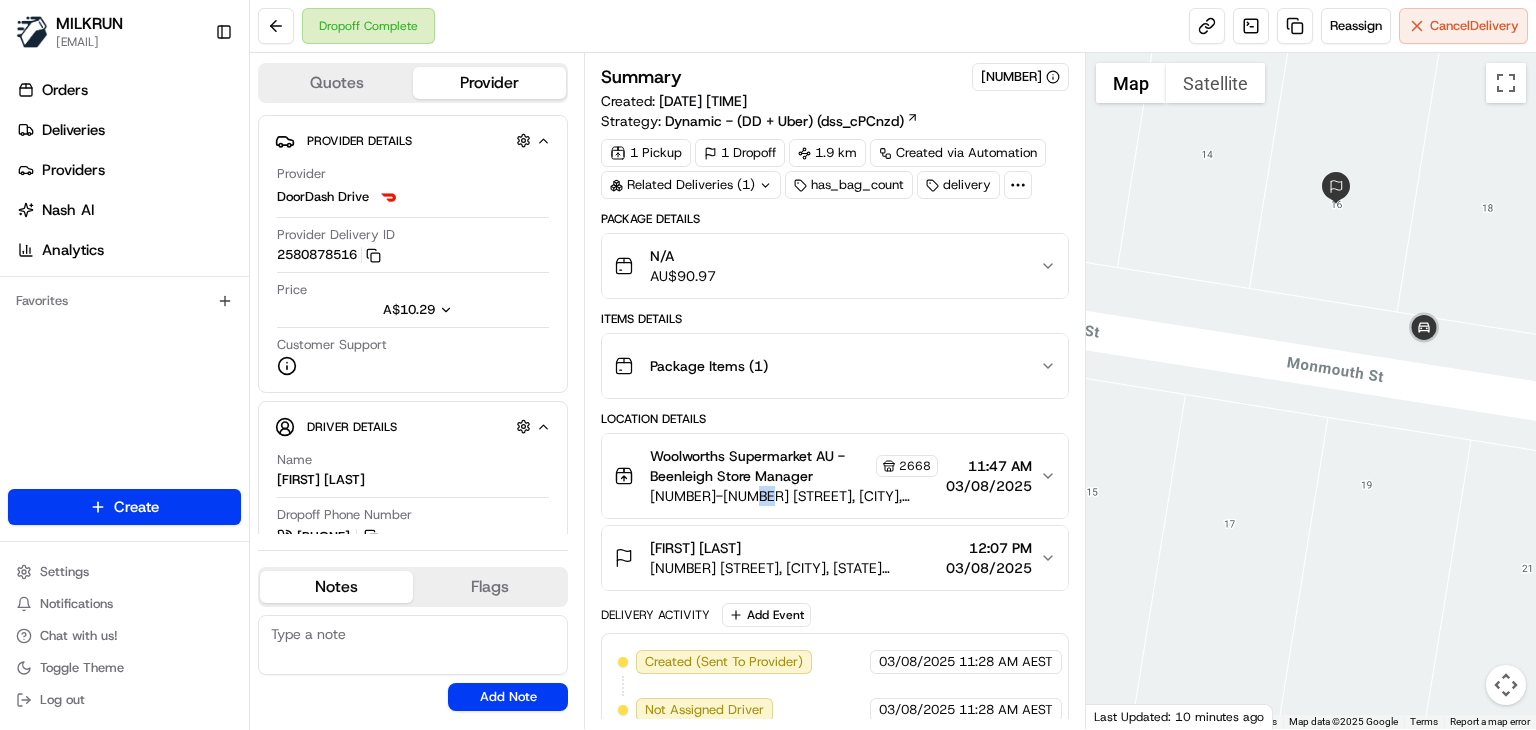 drag, startPoint x: 769, startPoint y: 490, endPoint x: 752, endPoint y: 487, distance: 17.262676 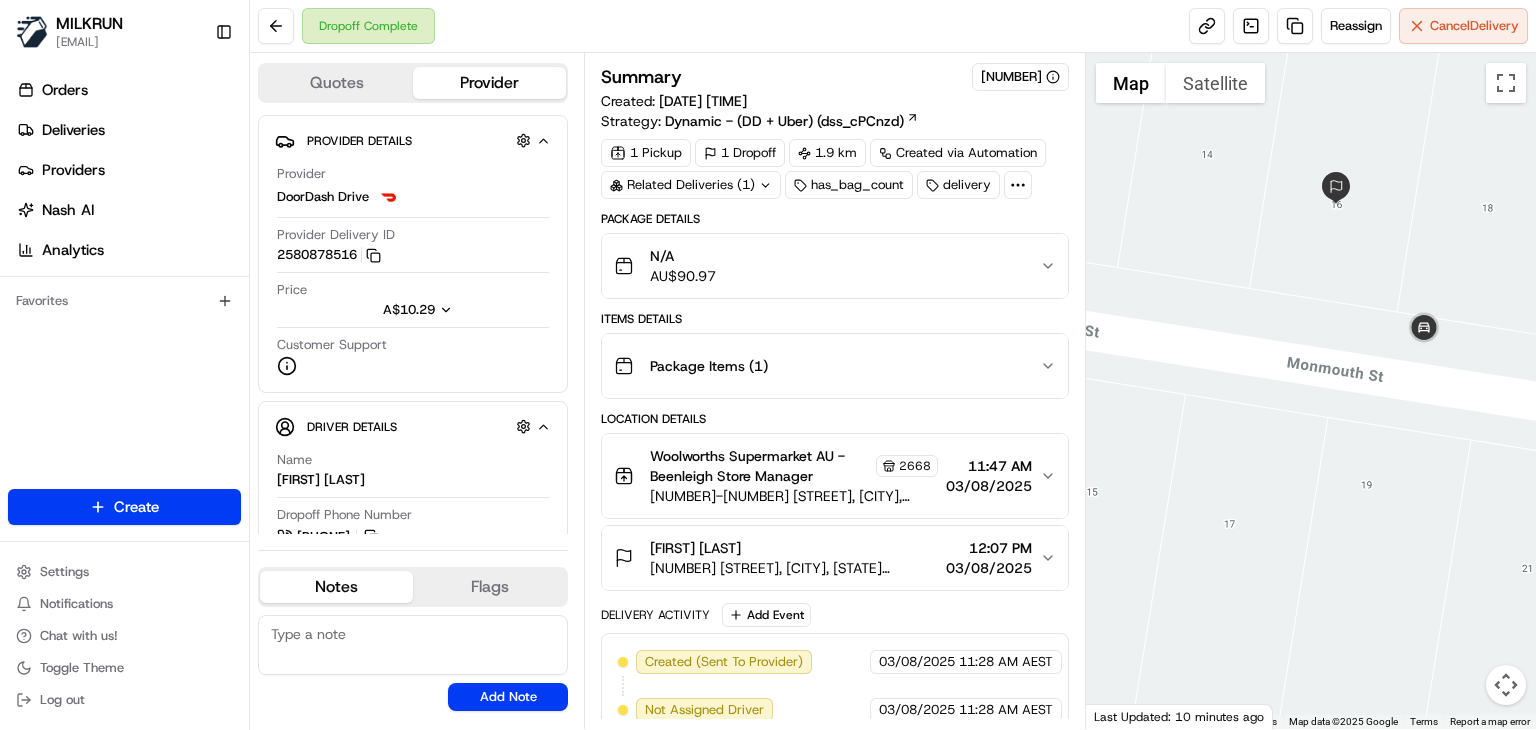 click on "Dropoff Complete Reassign Cancel  Delivery" at bounding box center (893, 26) 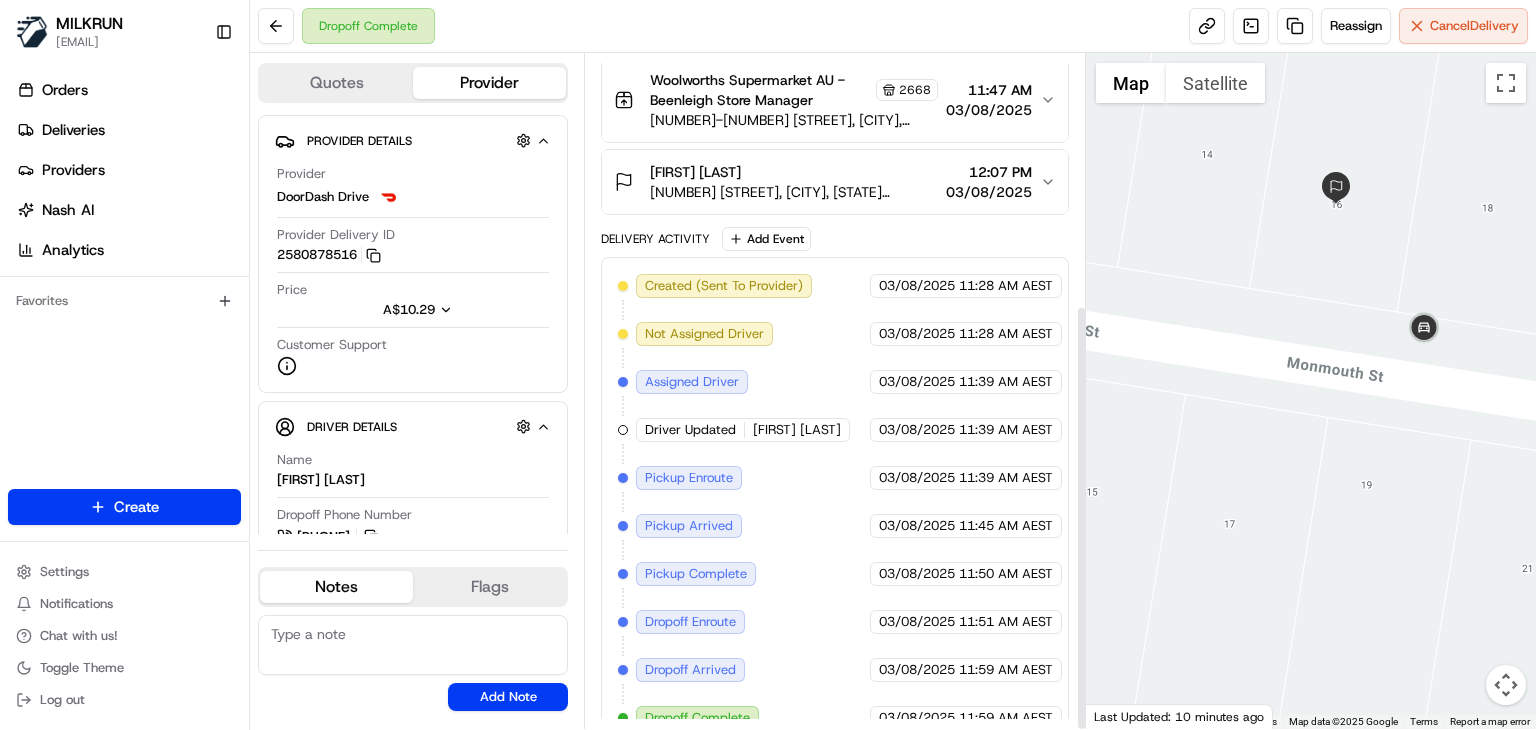 scroll, scrollTop: 396, scrollLeft: 0, axis: vertical 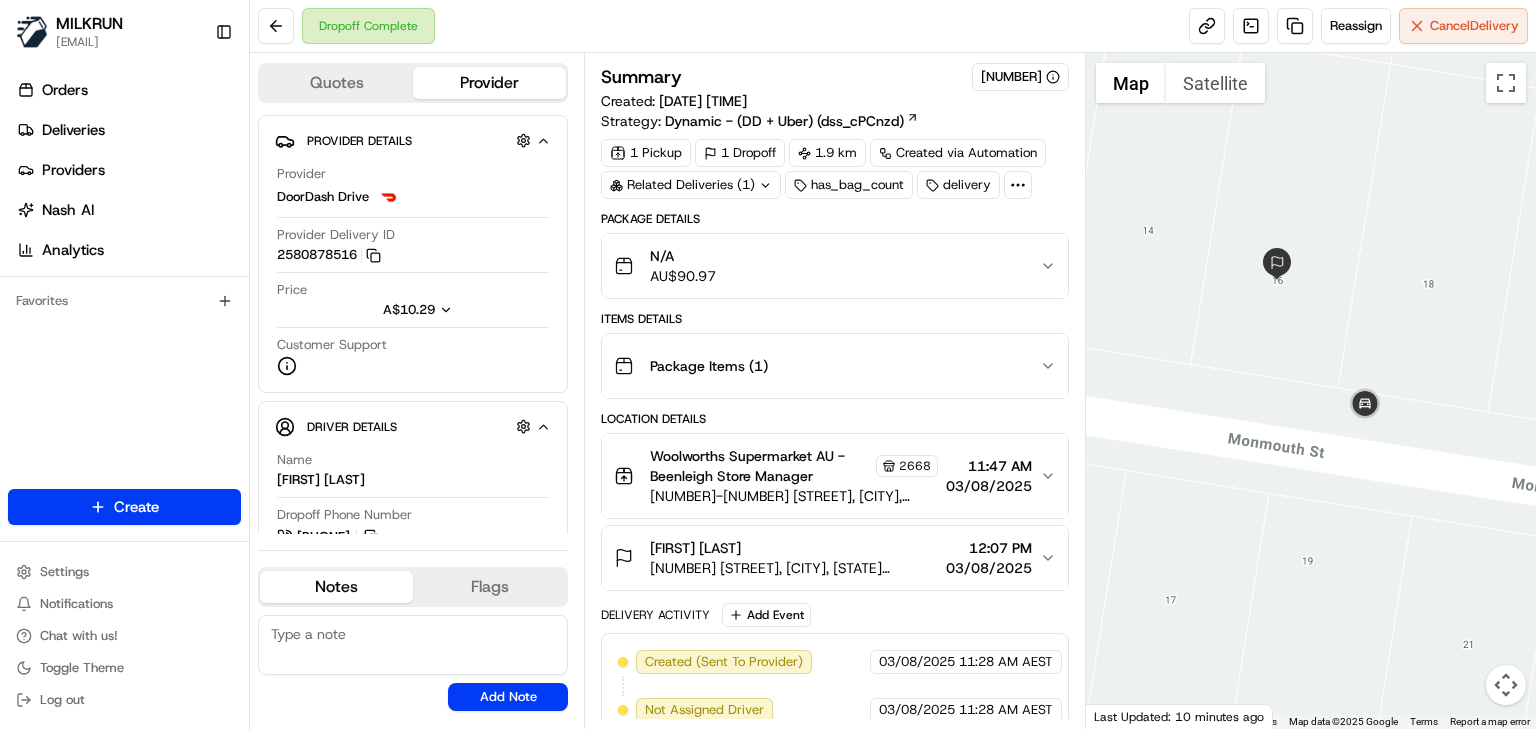 drag, startPoint x: 1336, startPoint y: 412, endPoint x: 1263, endPoint y: 505, distance: 118.22859 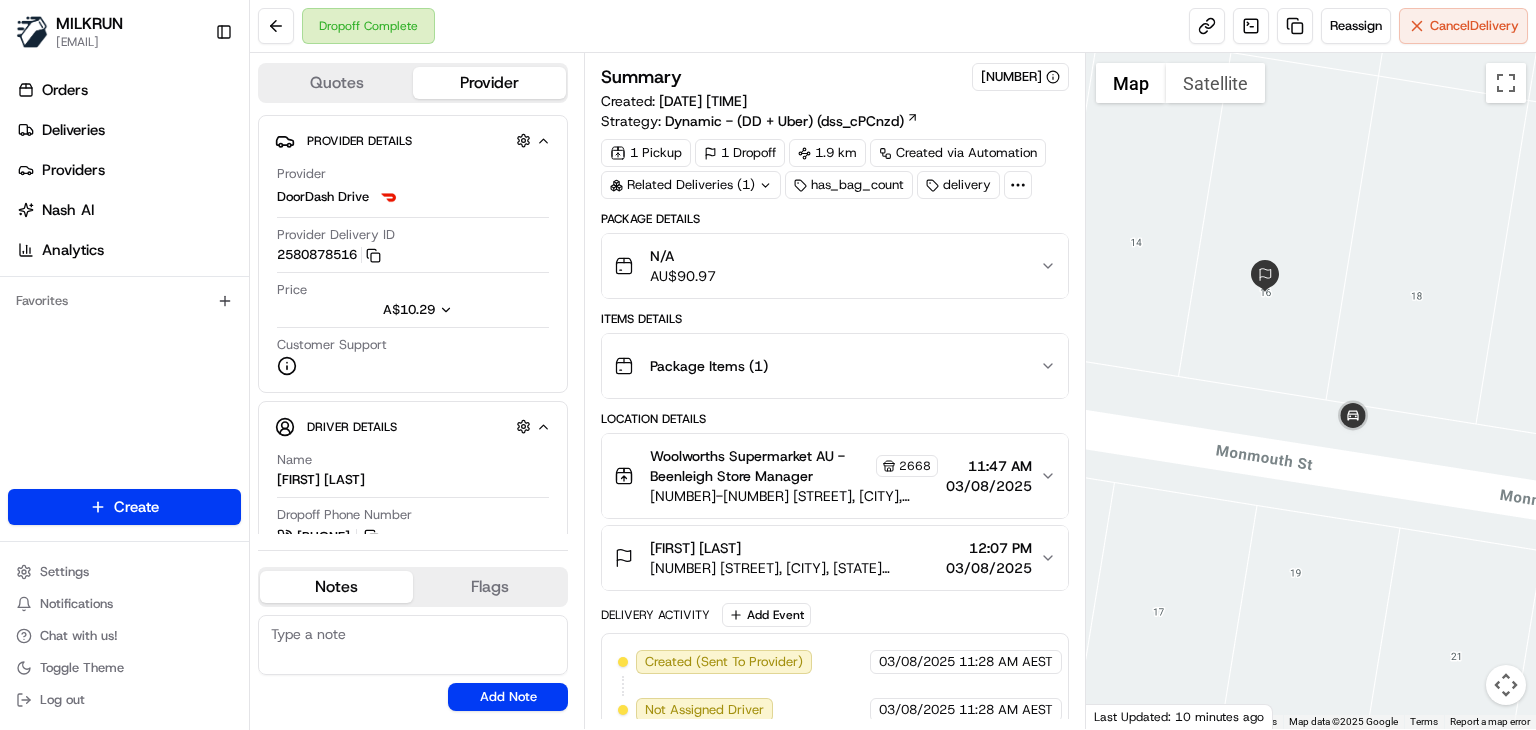 drag, startPoint x: 1267, startPoint y: 437, endPoint x: 1255, endPoint y: 540, distance: 103.69667 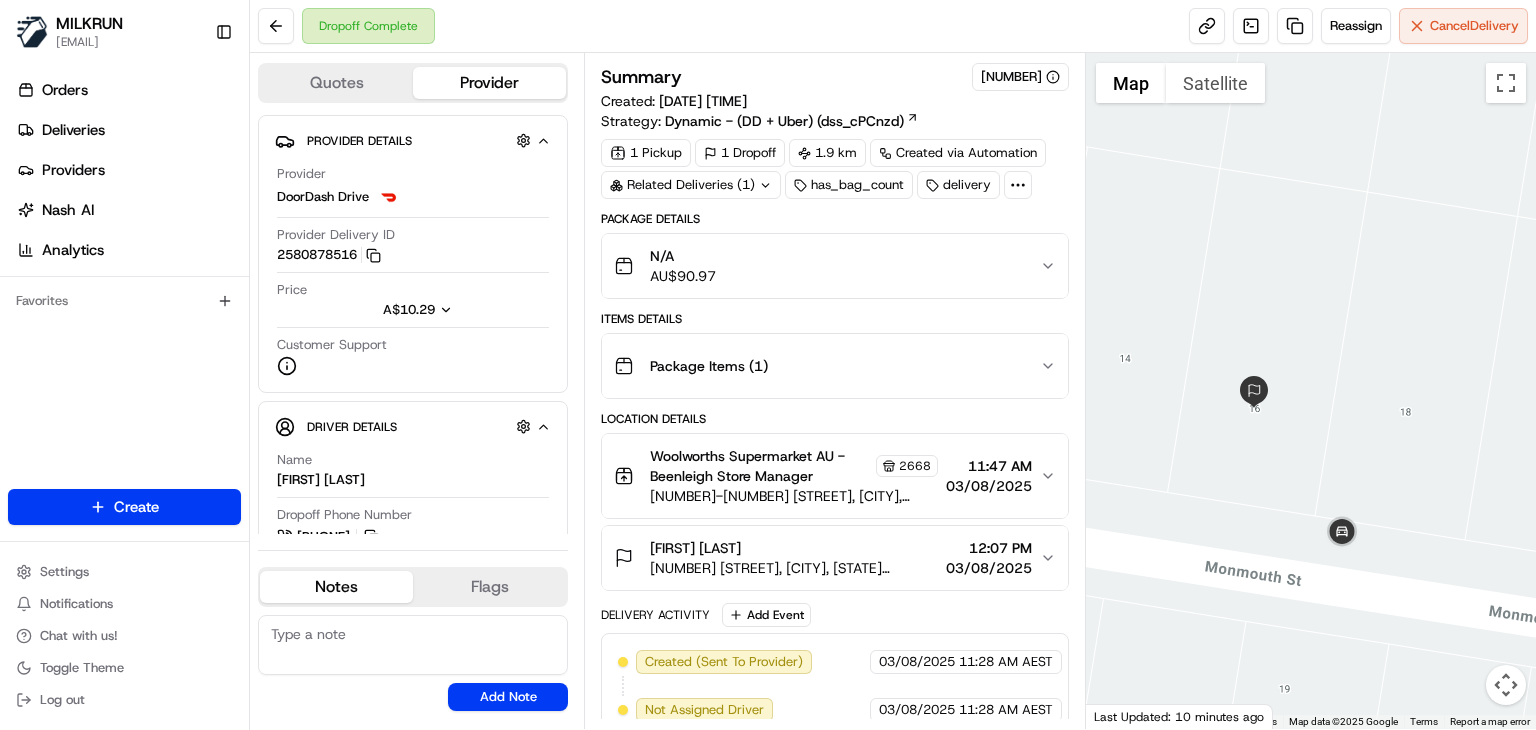 scroll, scrollTop: 396, scrollLeft: 0, axis: vertical 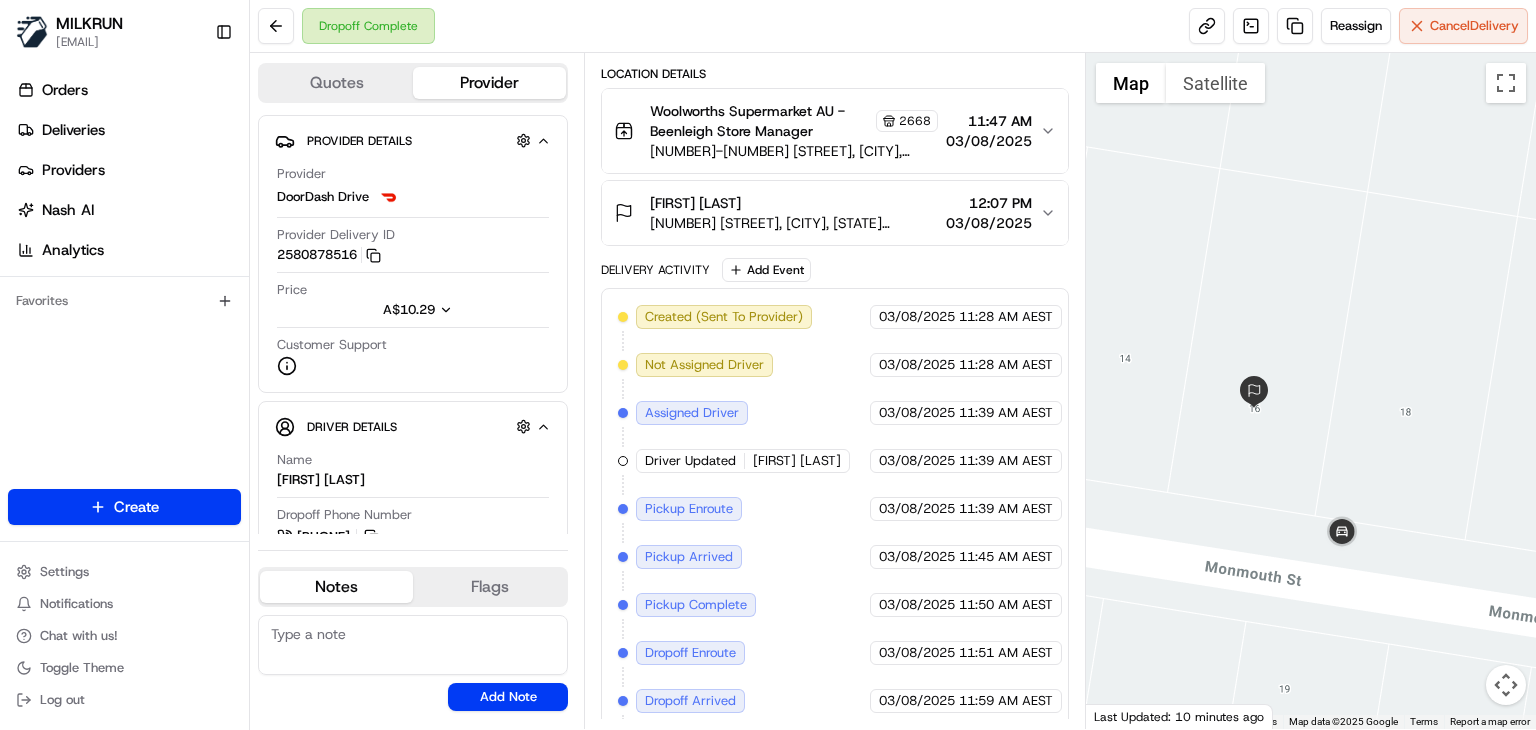 click on "[NUMBER] [STREET], [CITY], [STATE] [POSTAL_CODE], [COUNTRY]" at bounding box center (794, 223) 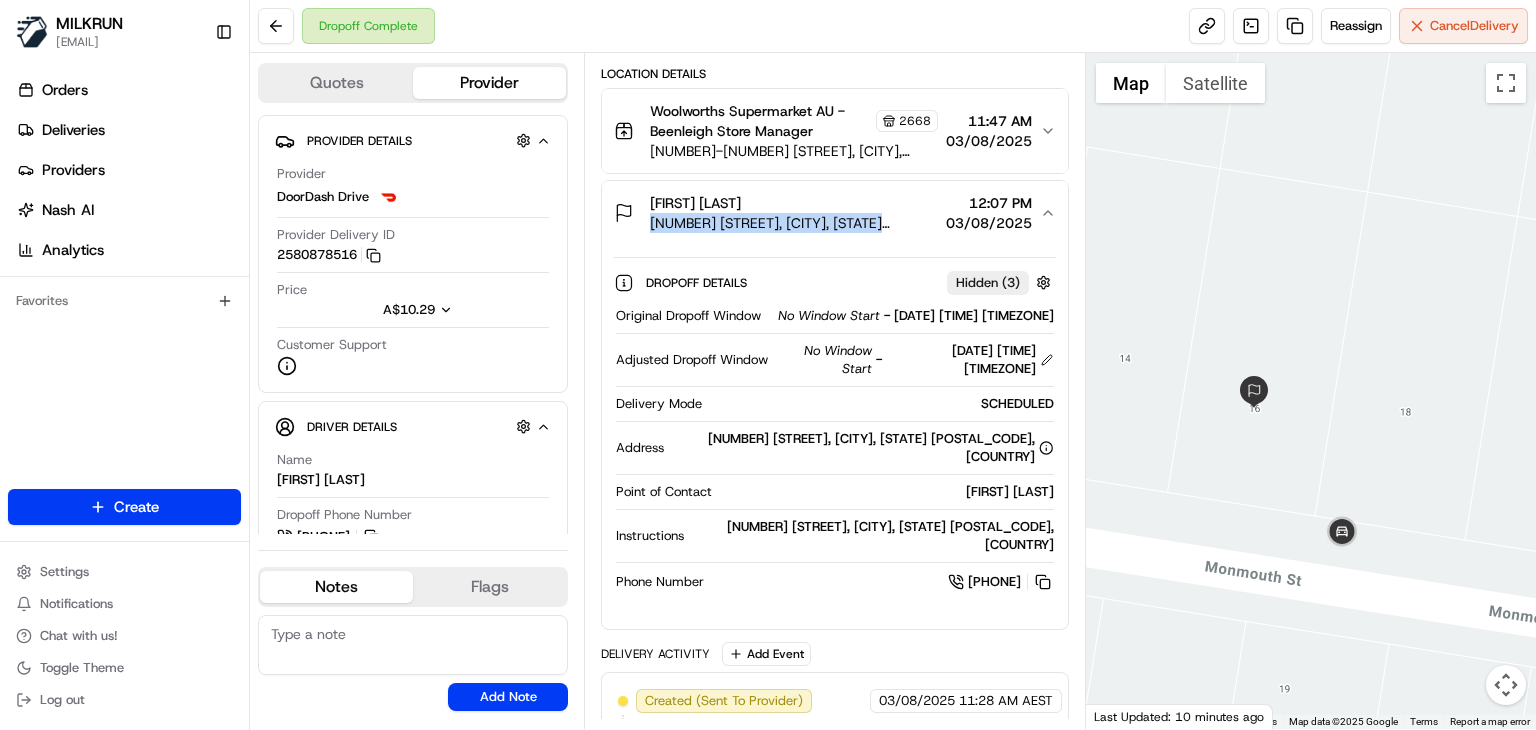 drag, startPoint x: 908, startPoint y: 221, endPoint x: 650, endPoint y: 217, distance: 258.031 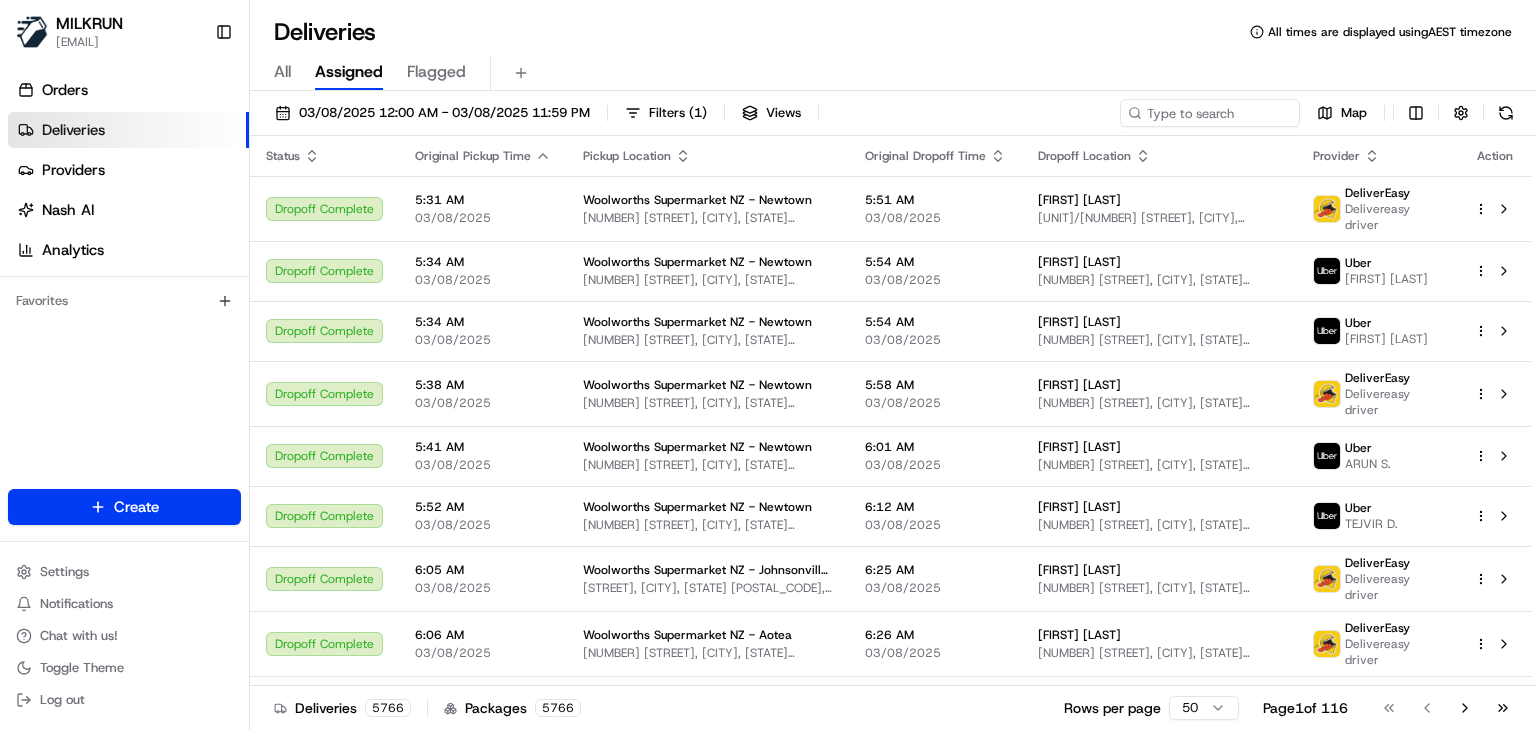 scroll, scrollTop: 0, scrollLeft: 0, axis: both 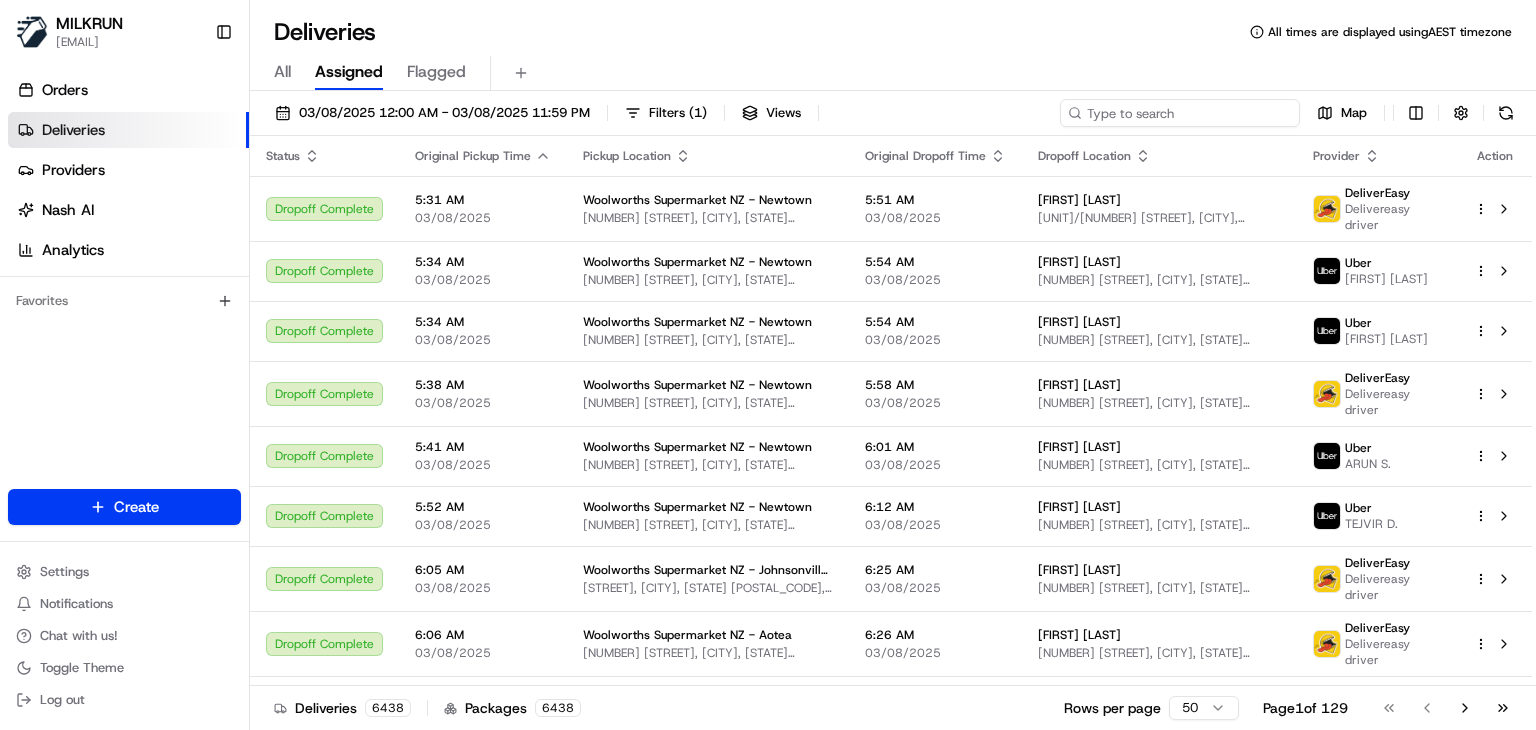 click at bounding box center [1180, 113] 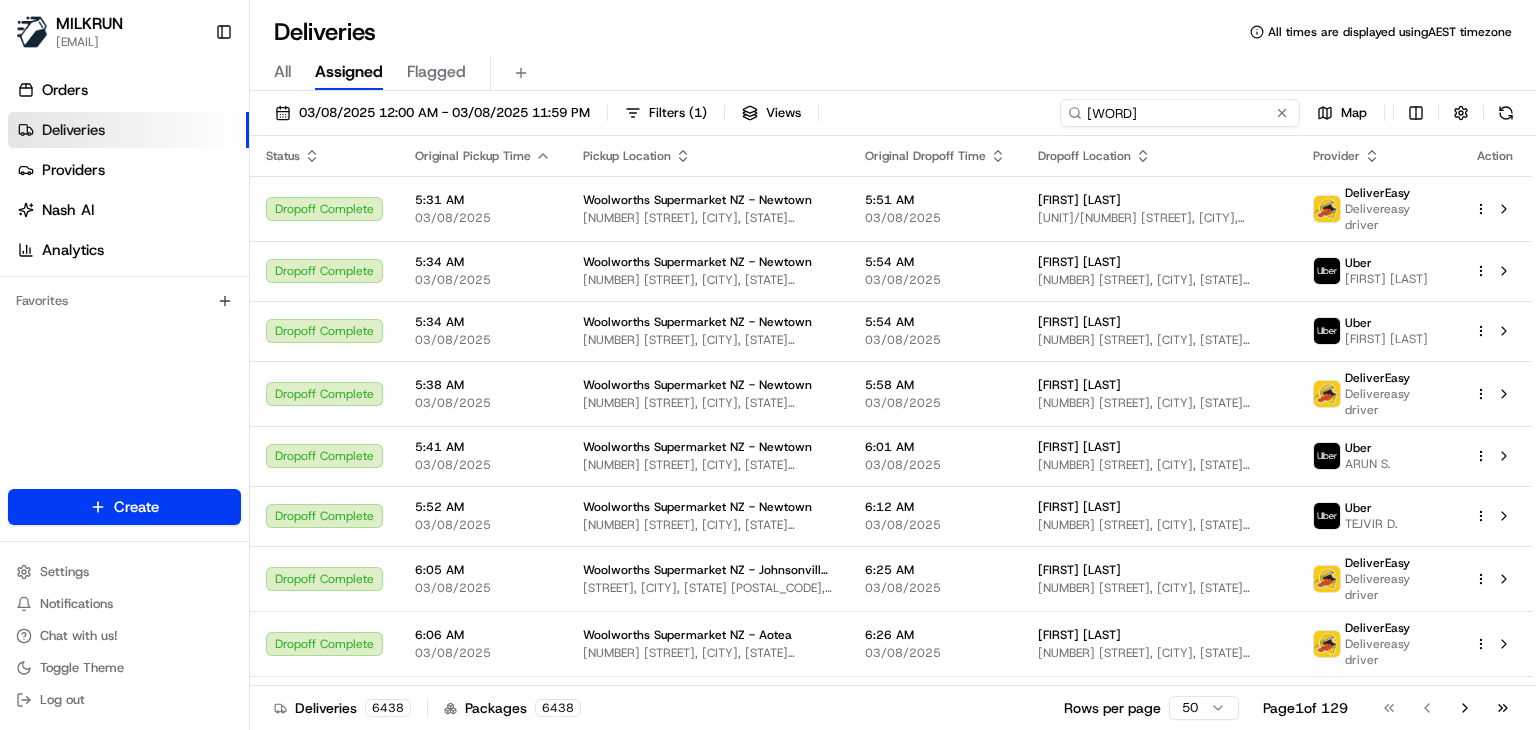 type on "bundoora" 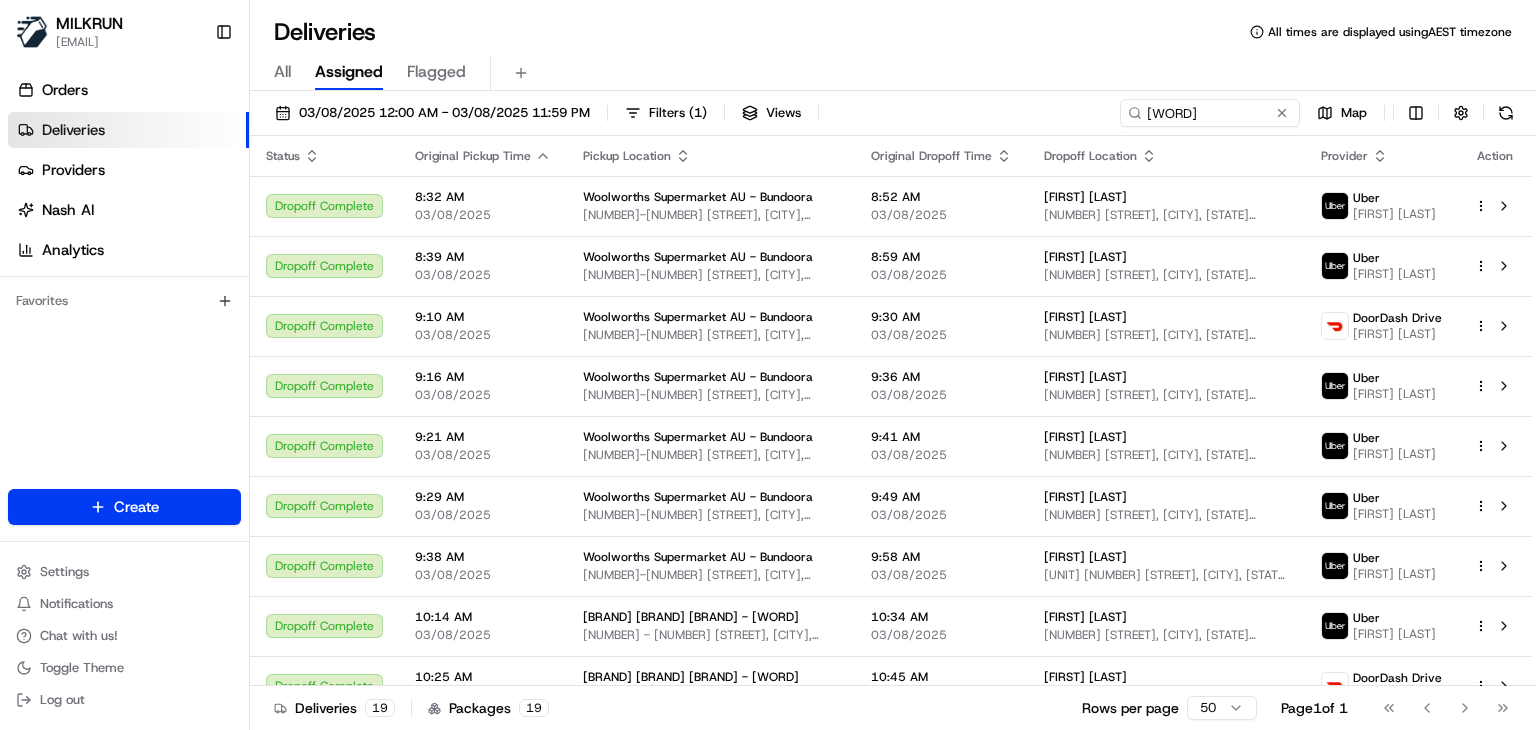 click on "Deliveries All times are displayed using  AEST   timezone" at bounding box center [893, 32] 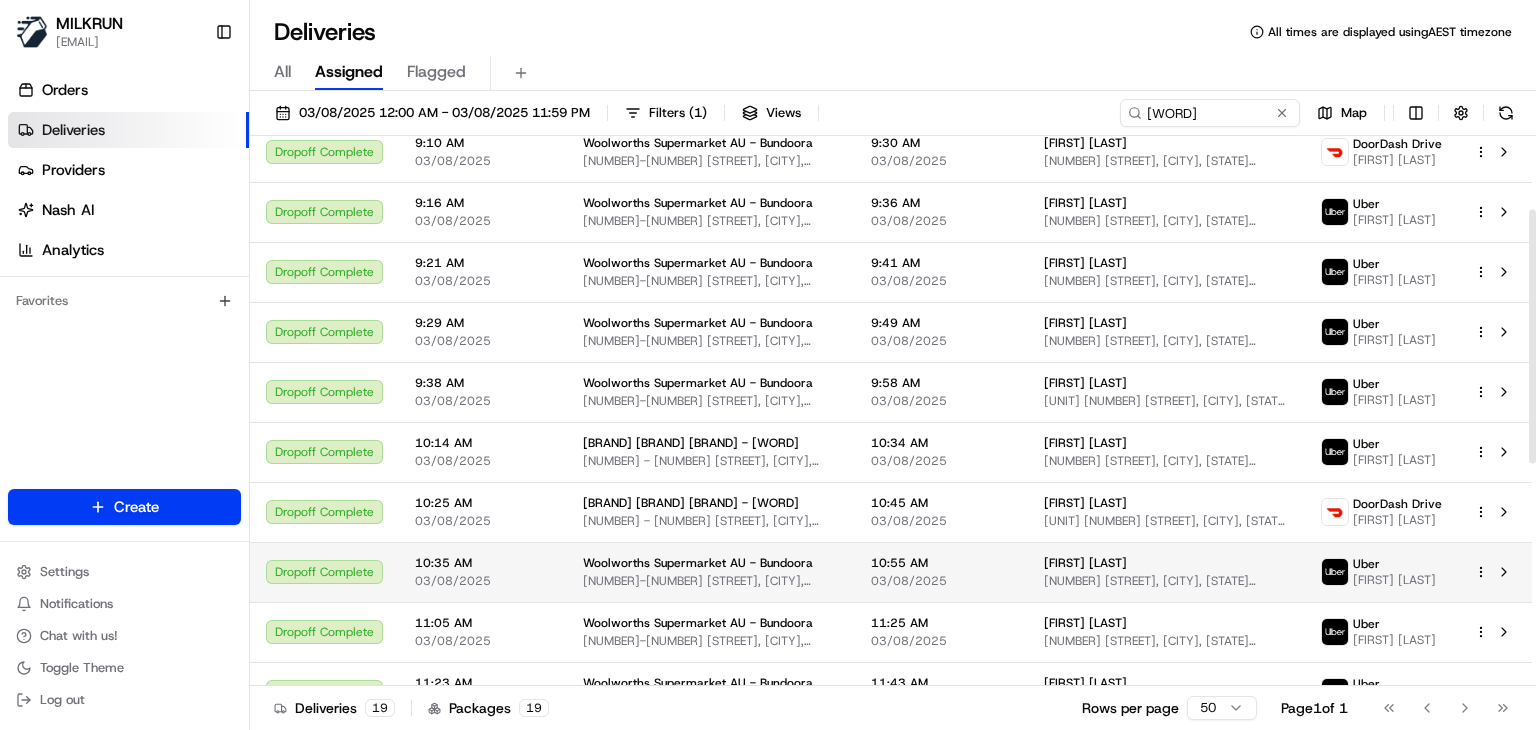 scroll, scrollTop: 0, scrollLeft: 0, axis: both 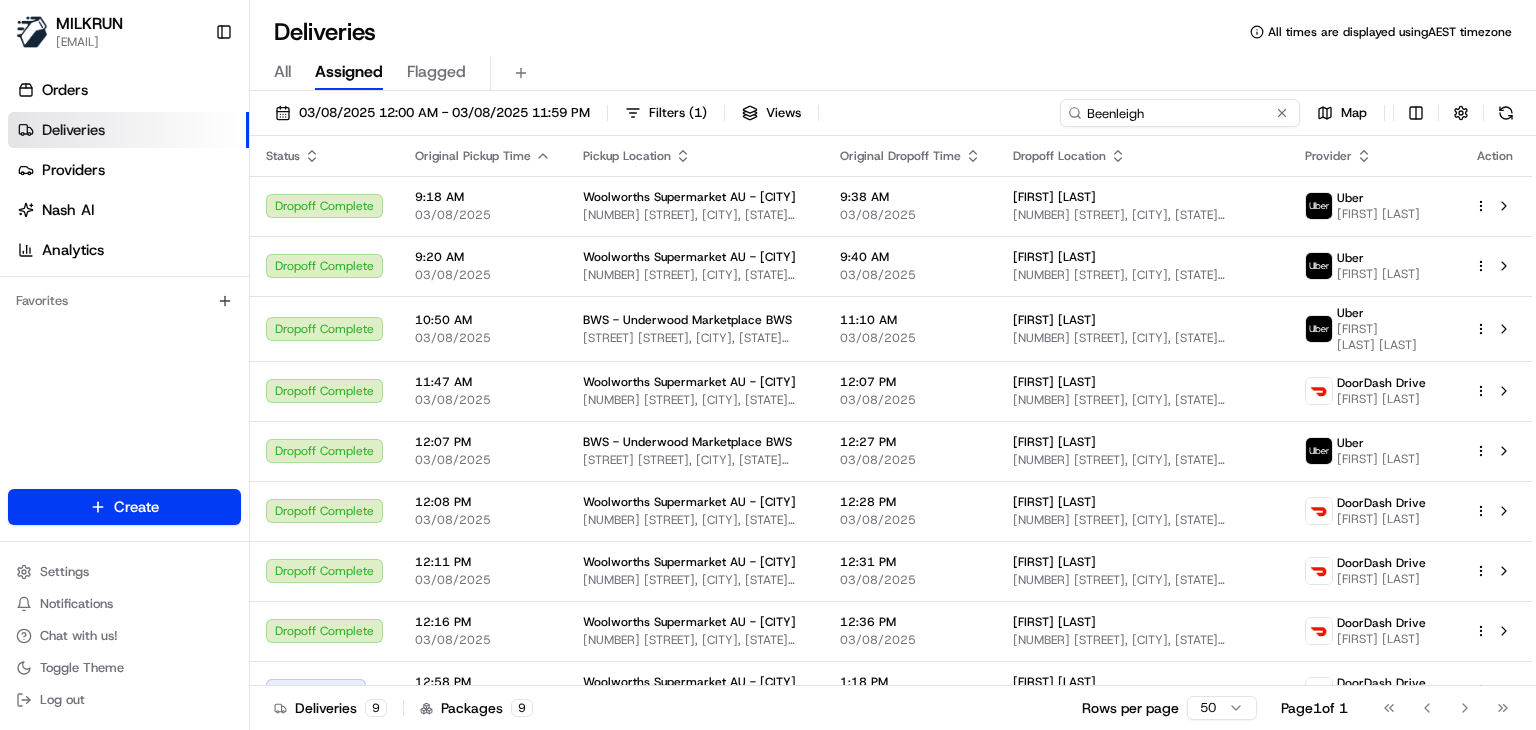 click on "Beenleigh" at bounding box center [1180, 113] 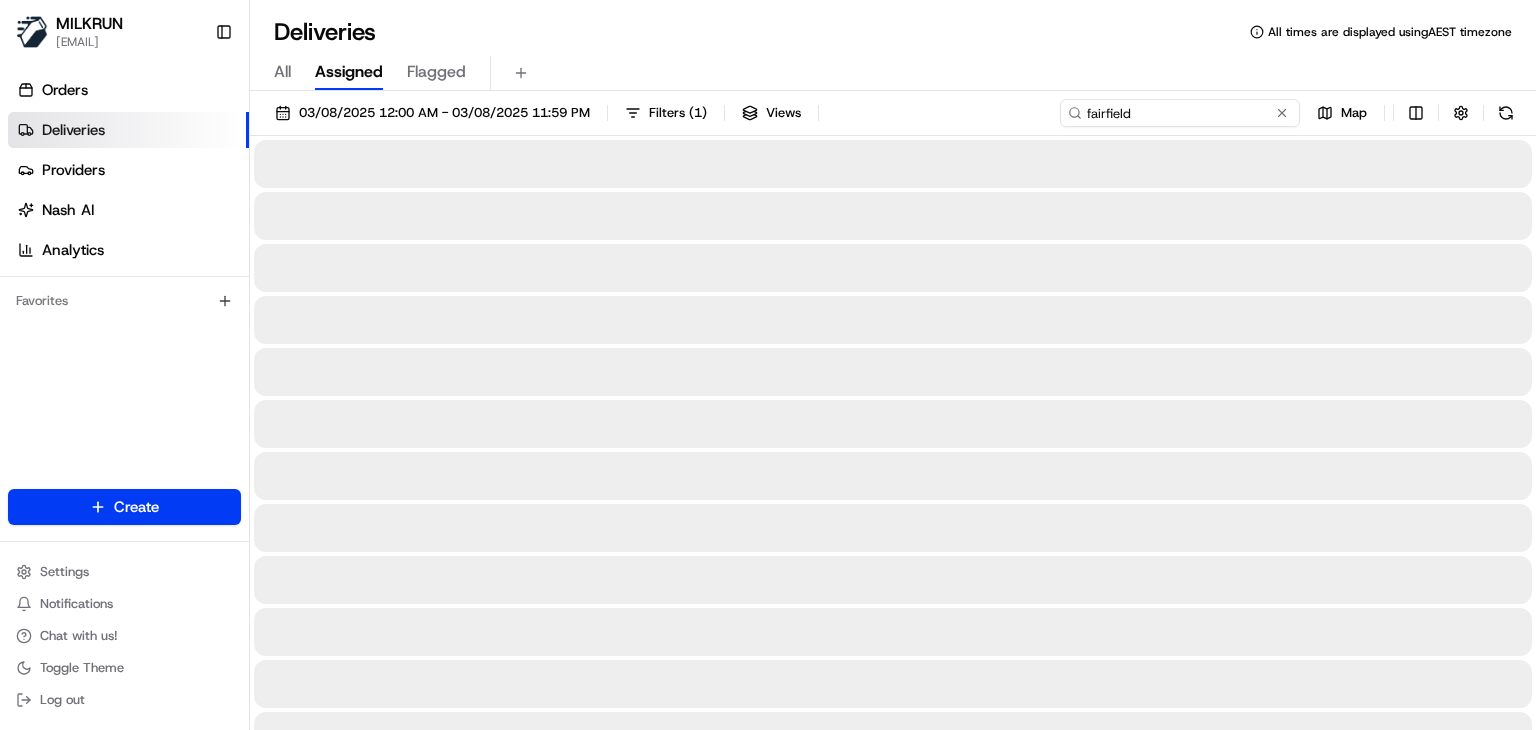 type on "fairfield" 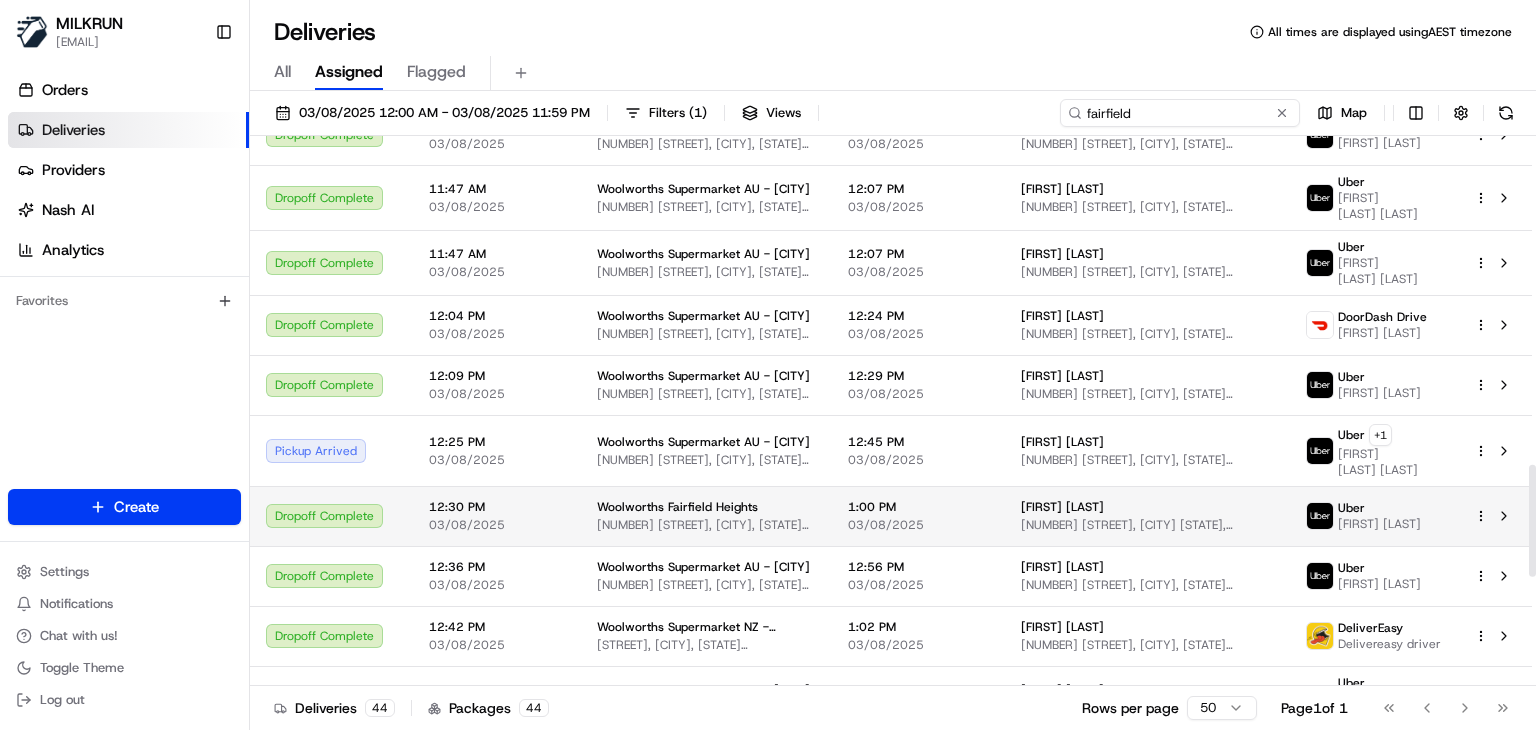 scroll, scrollTop: 1576, scrollLeft: 0, axis: vertical 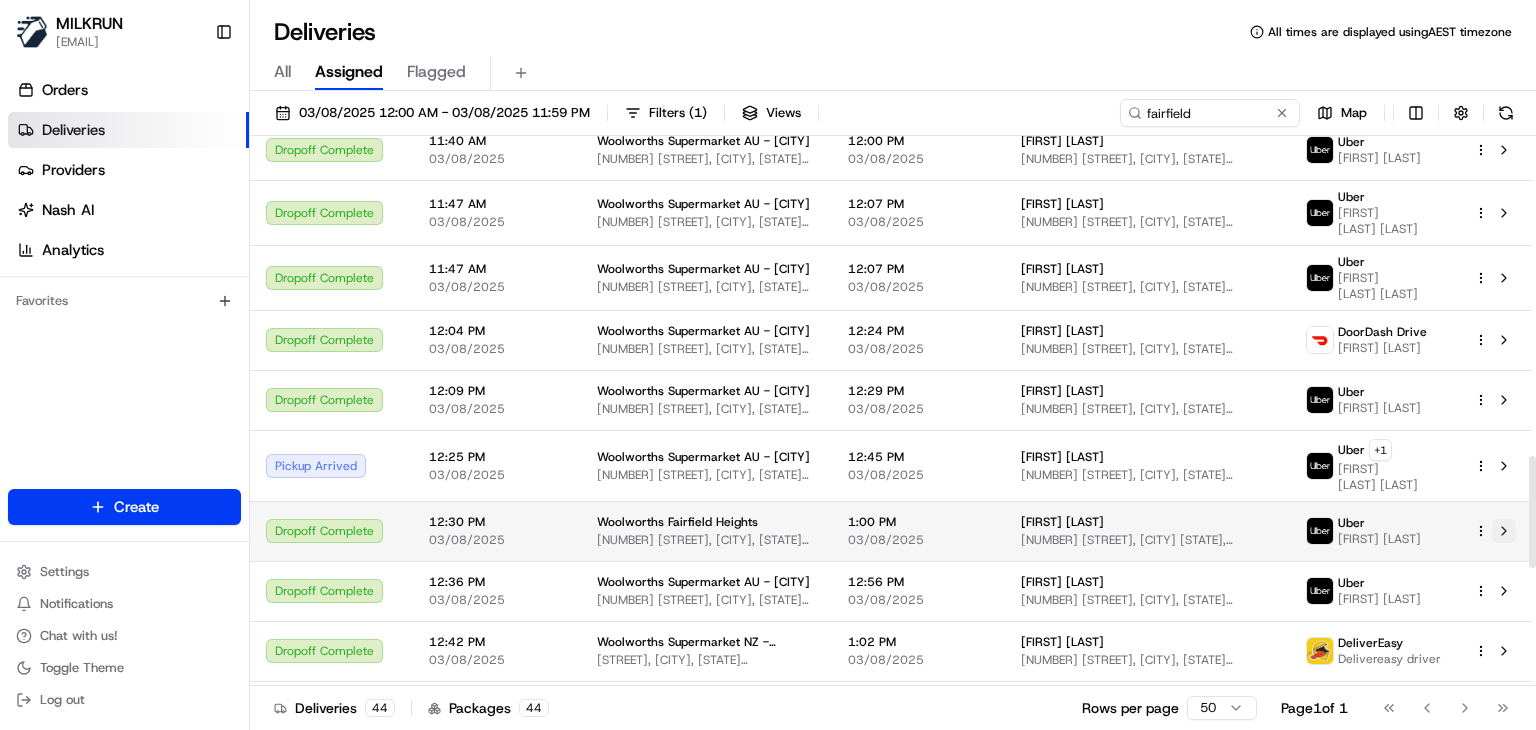 click at bounding box center [1504, 531] 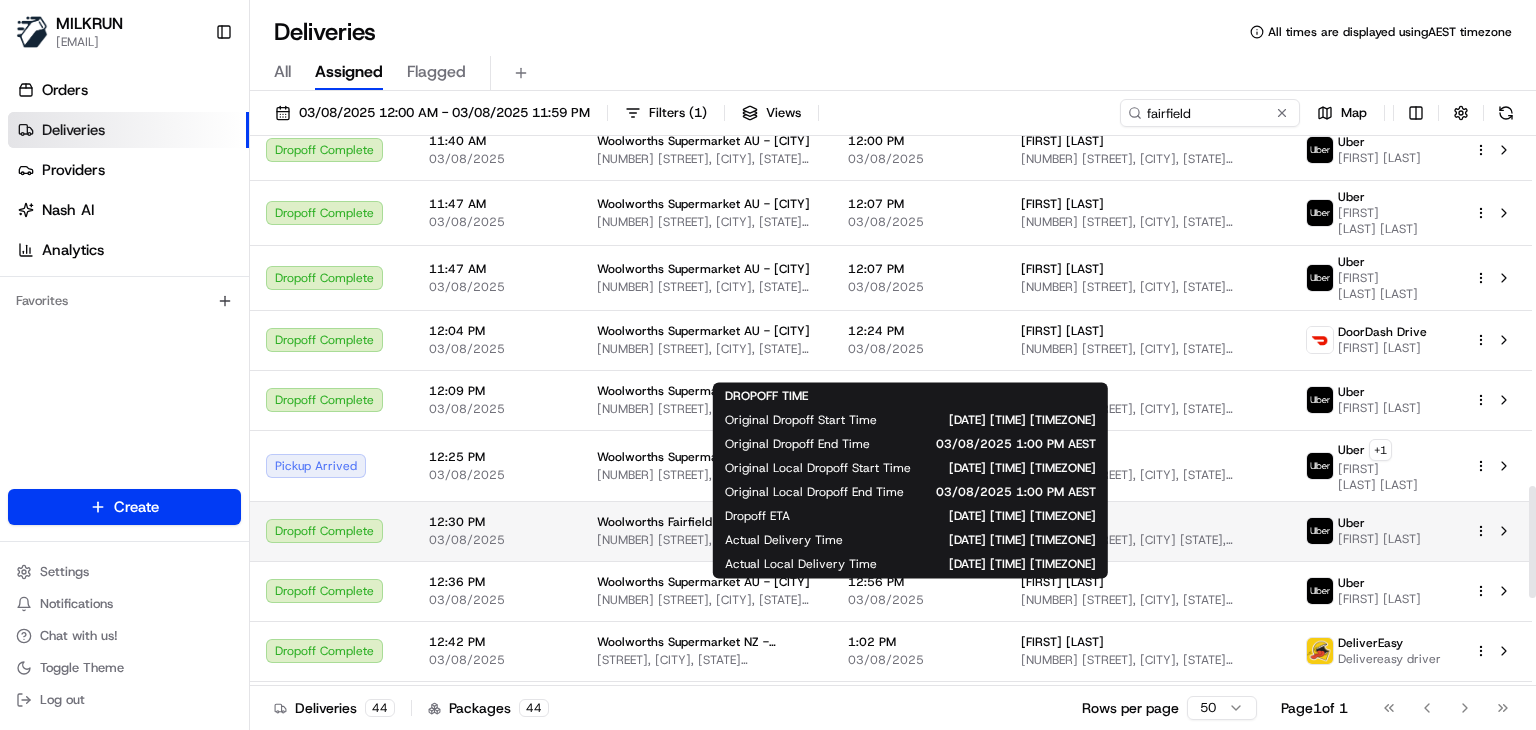scroll, scrollTop: 1727, scrollLeft: 0, axis: vertical 